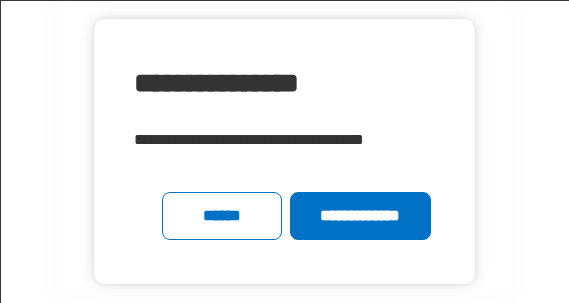 scroll, scrollTop: 0, scrollLeft: 0, axis: both 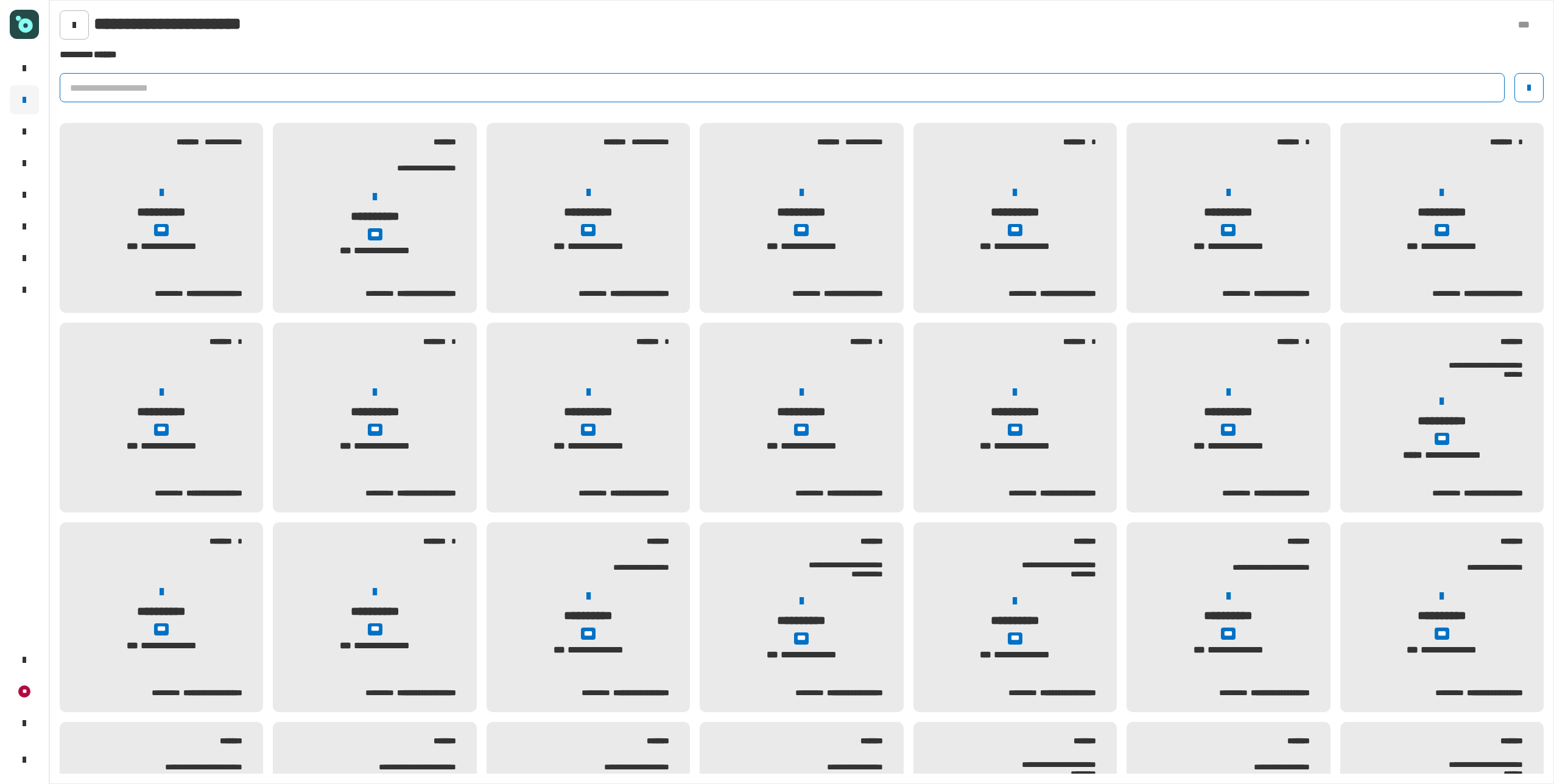 click 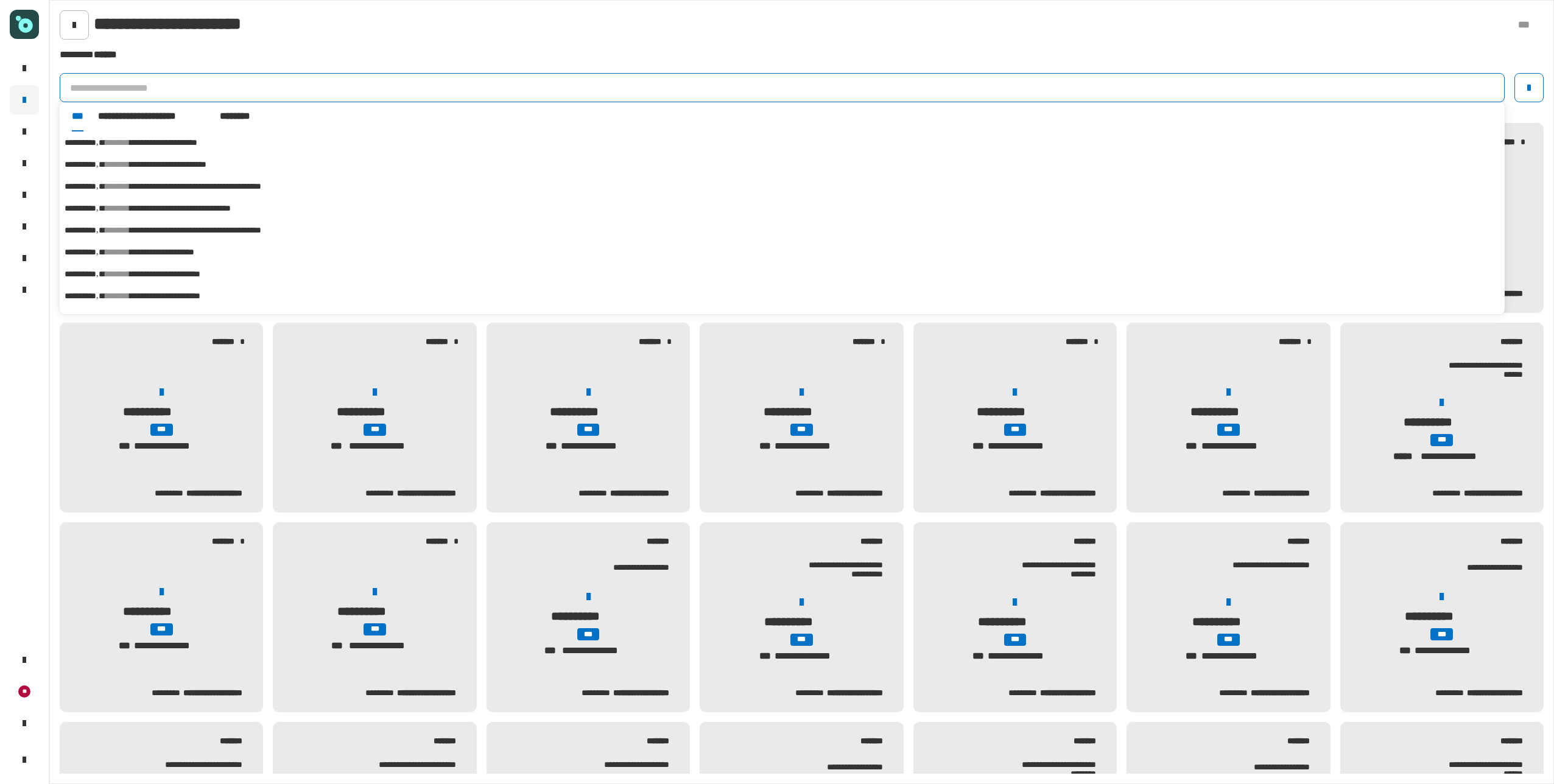 paste on "**********" 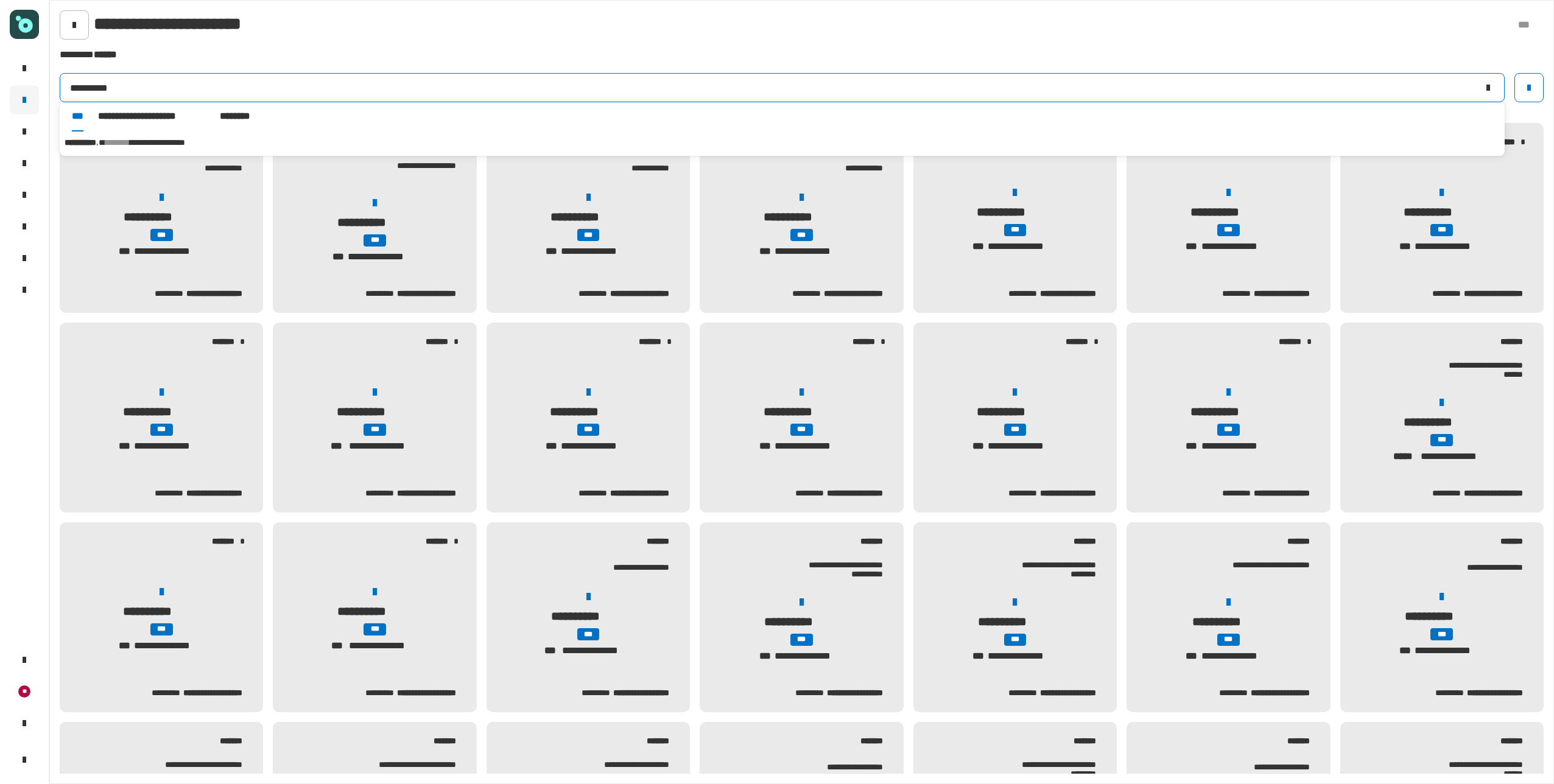 type on "**********" 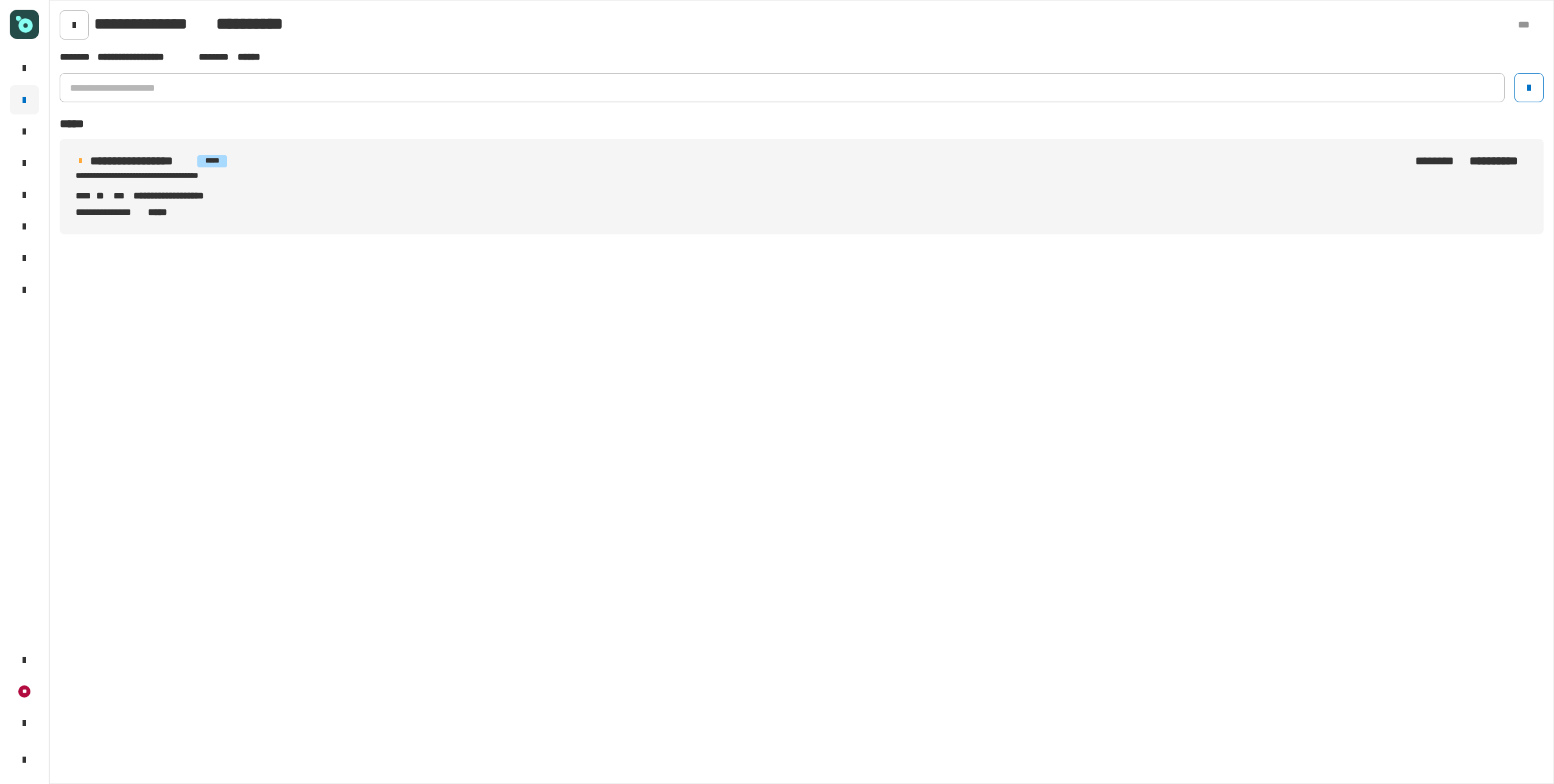 click on "**********" at bounding box center (801, 186) 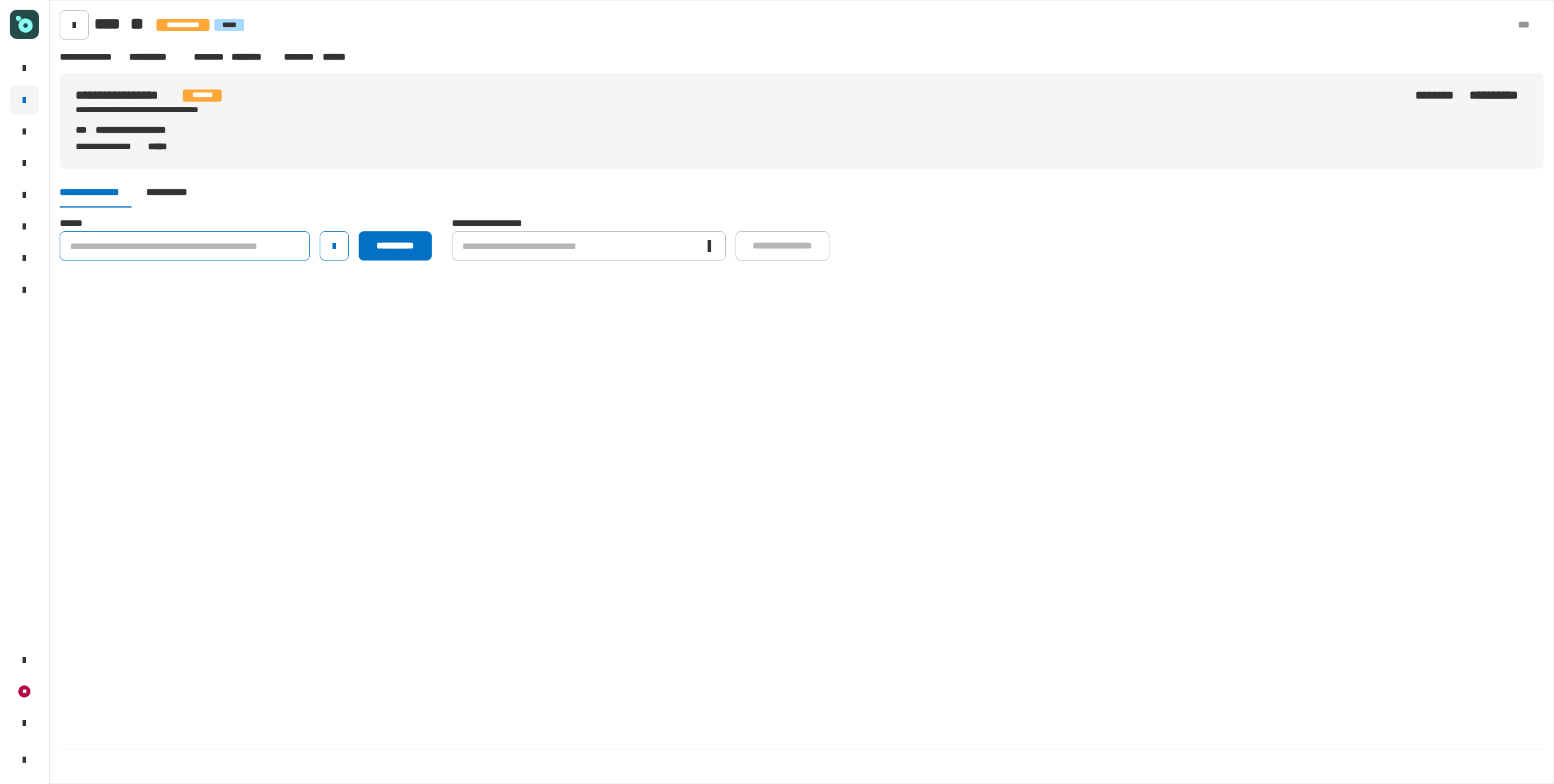 click 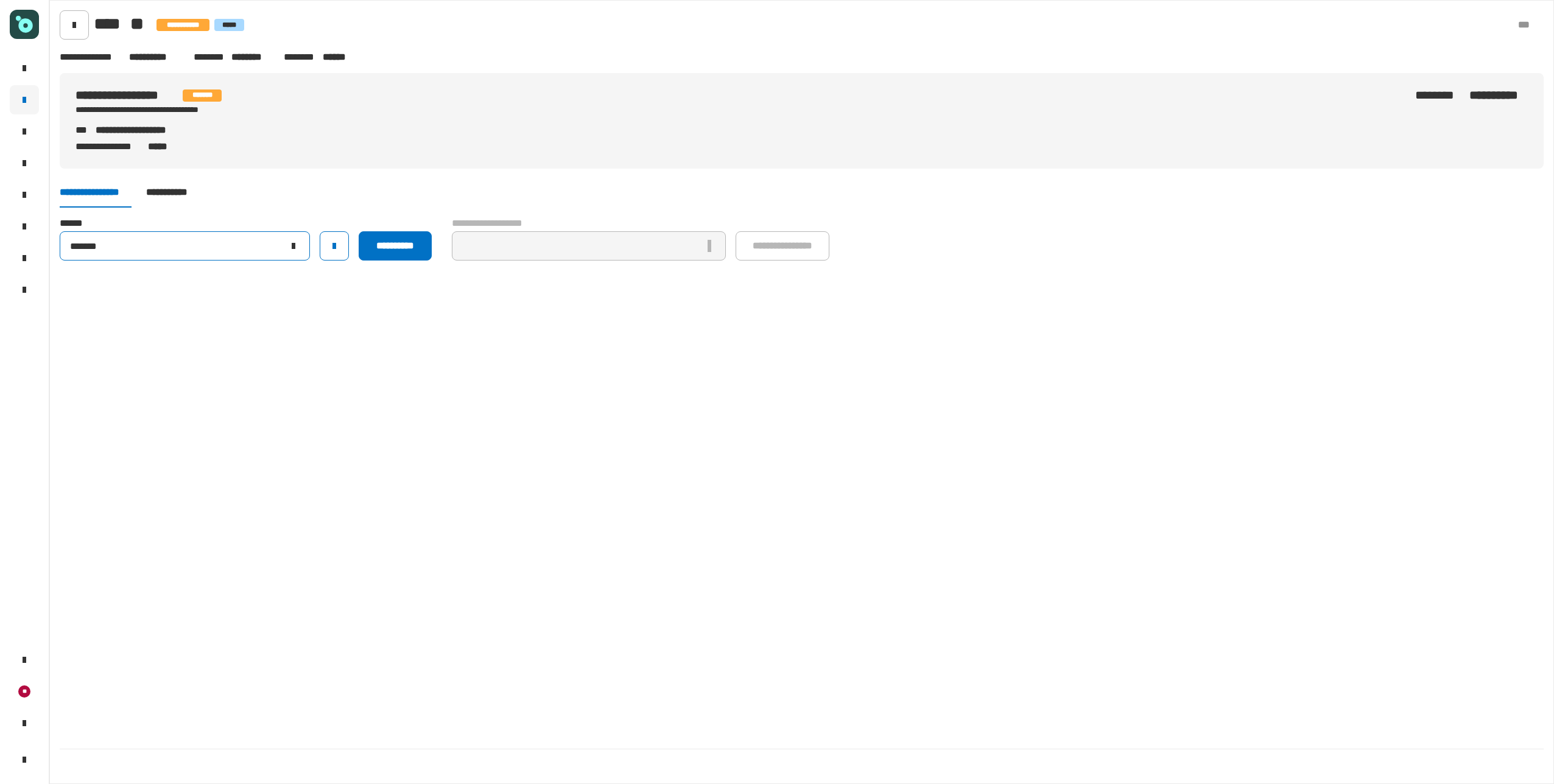 type on "*******" 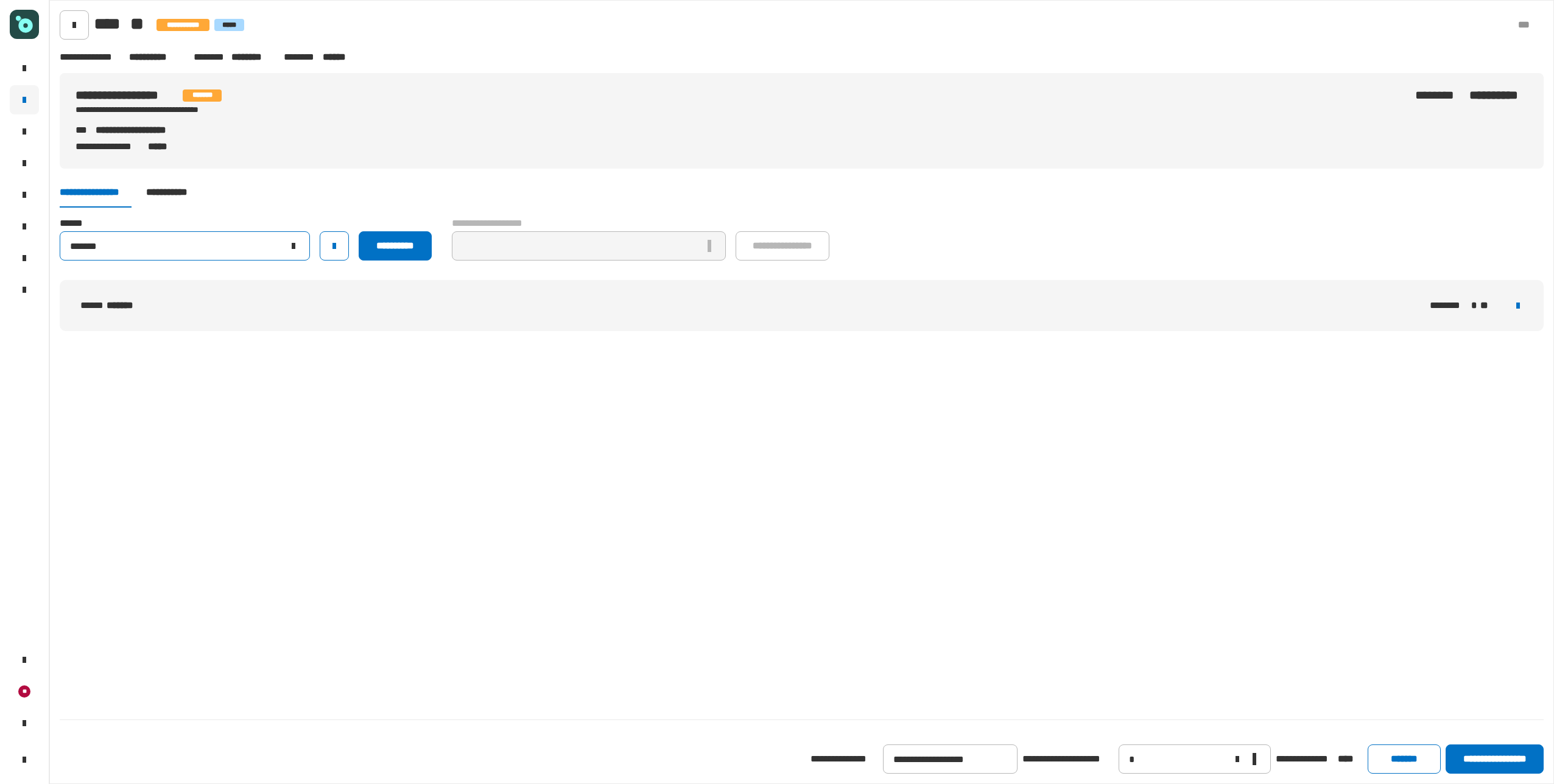 type on "*******" 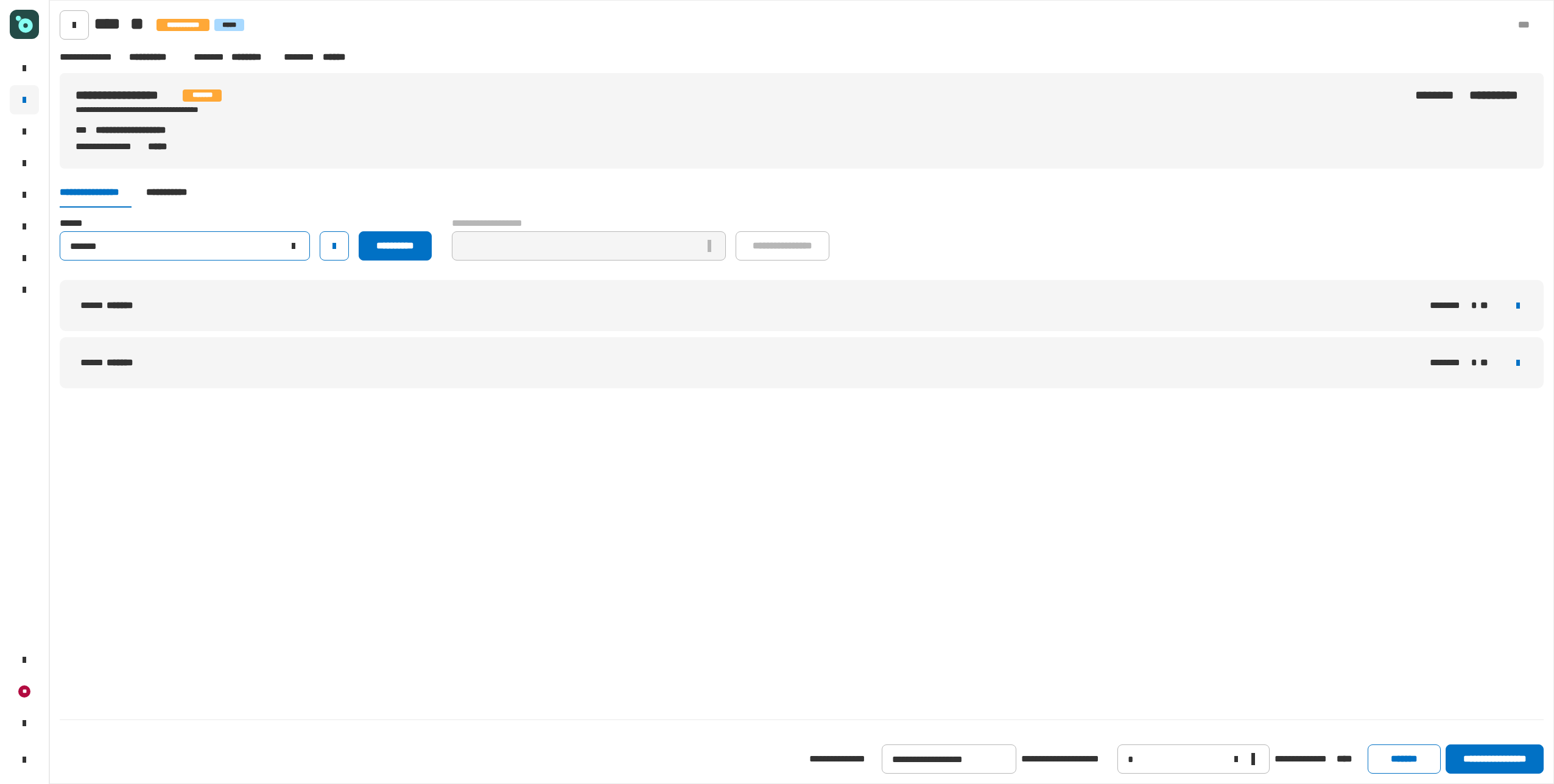 type on "*******" 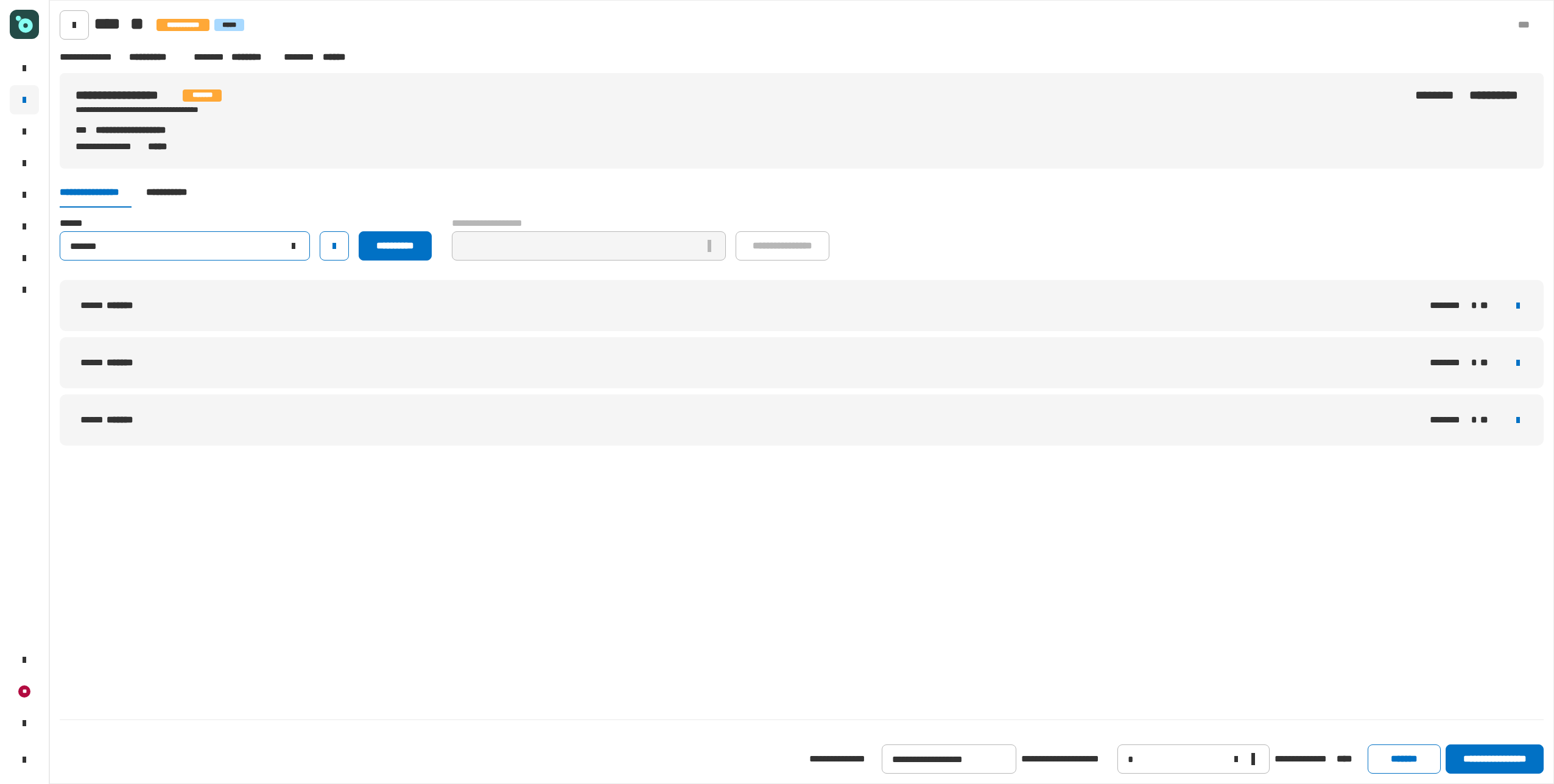 type on "*******" 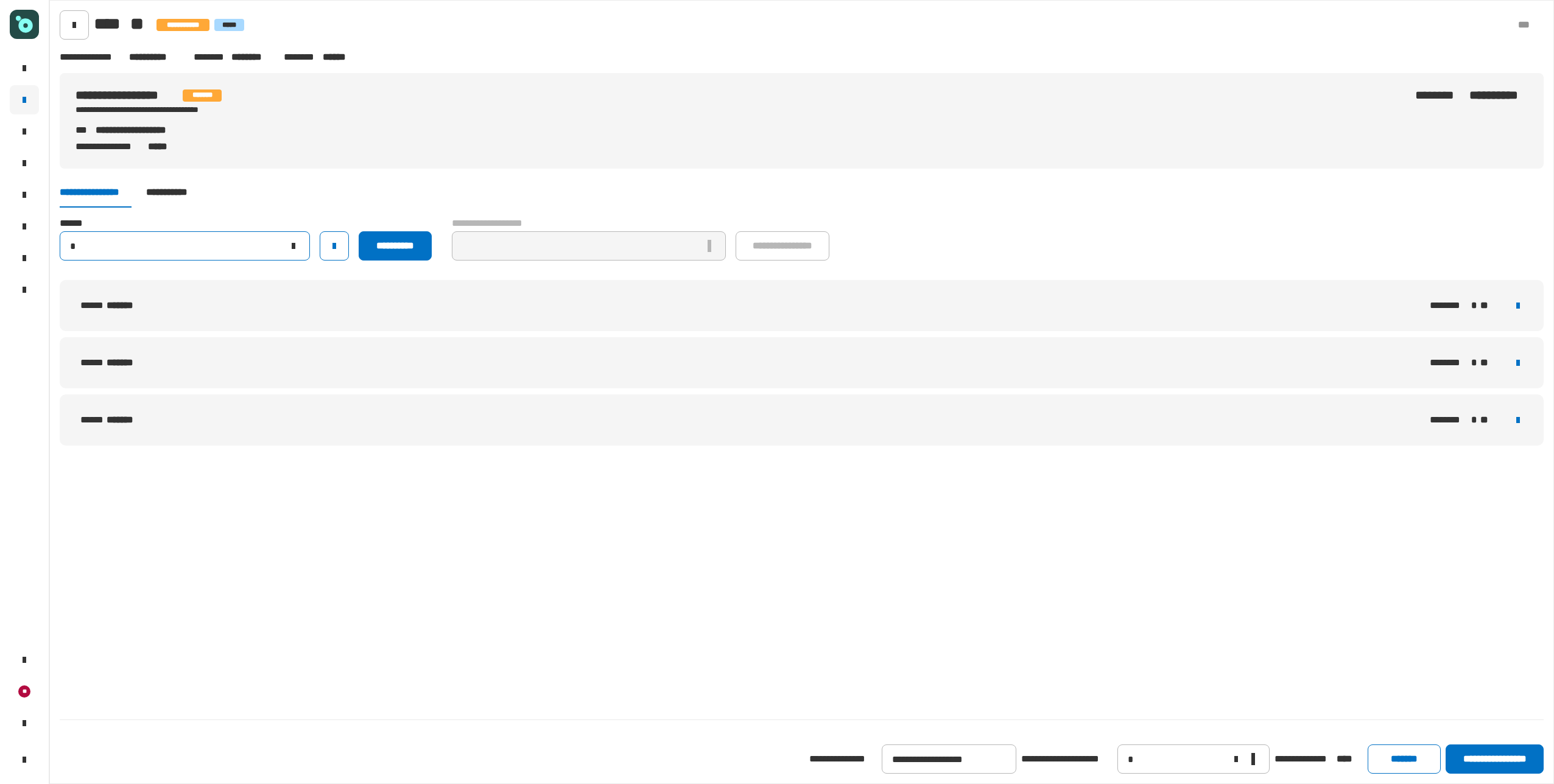 type 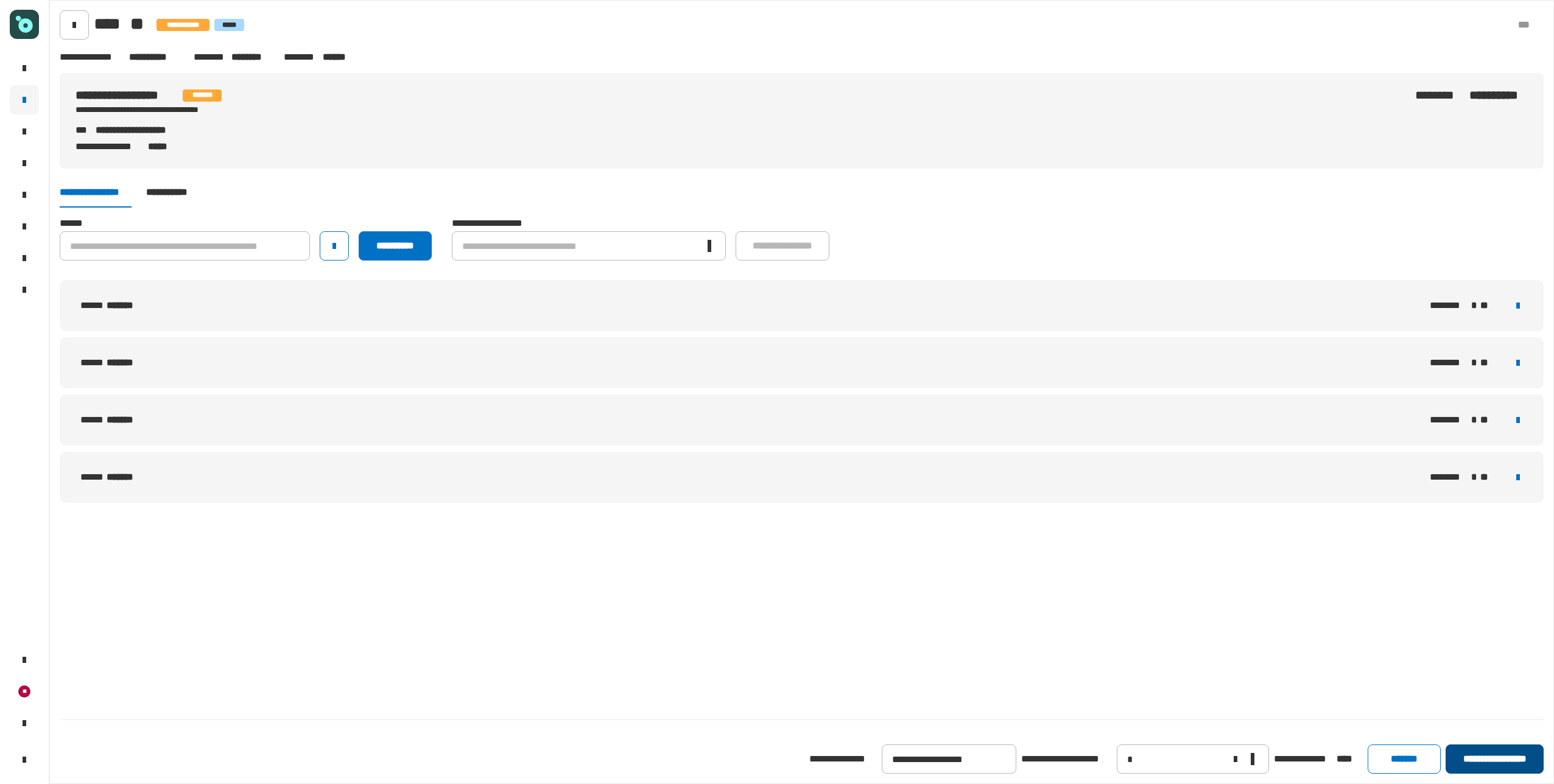 click on "**********" 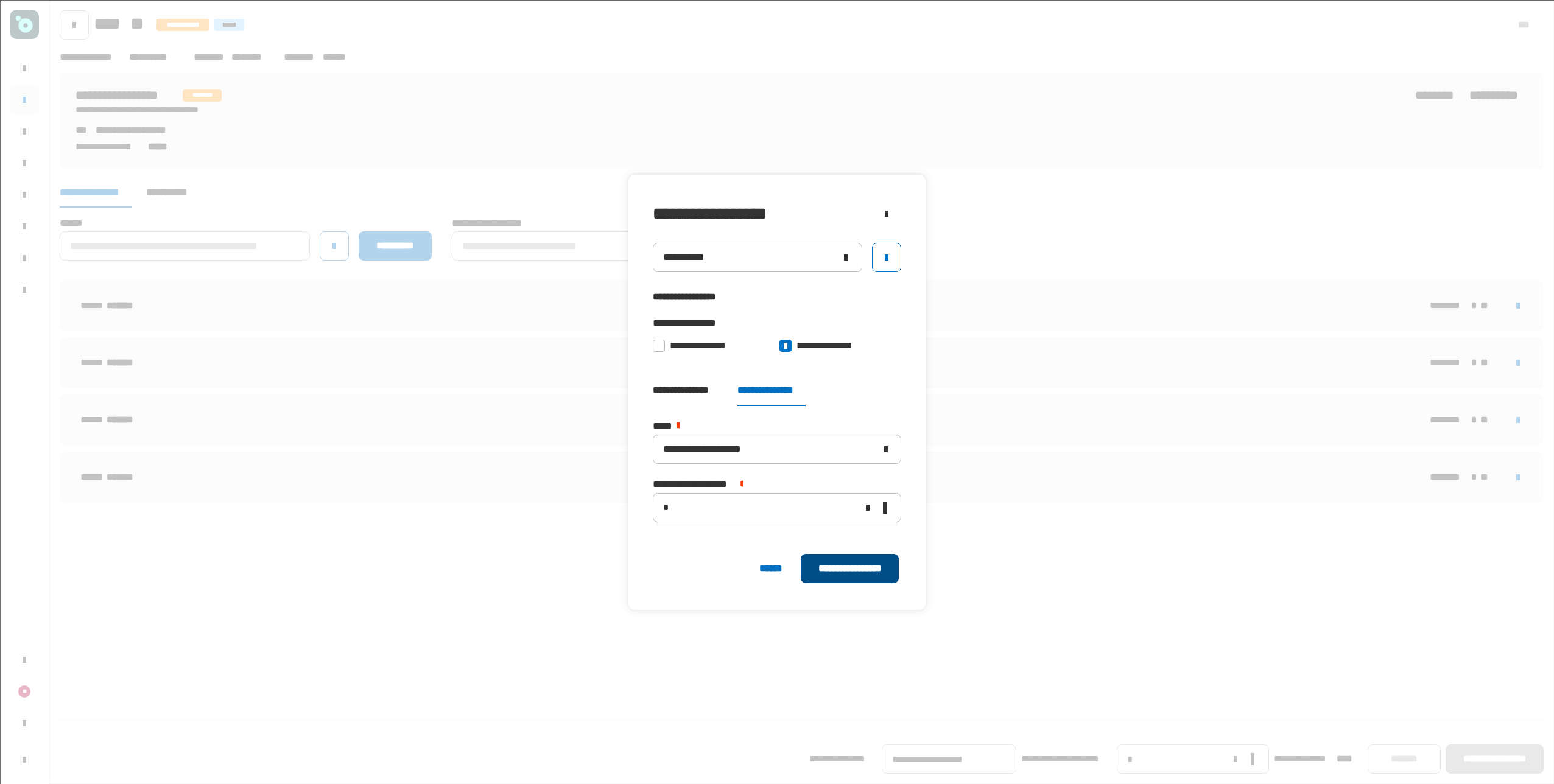 click on "**********" 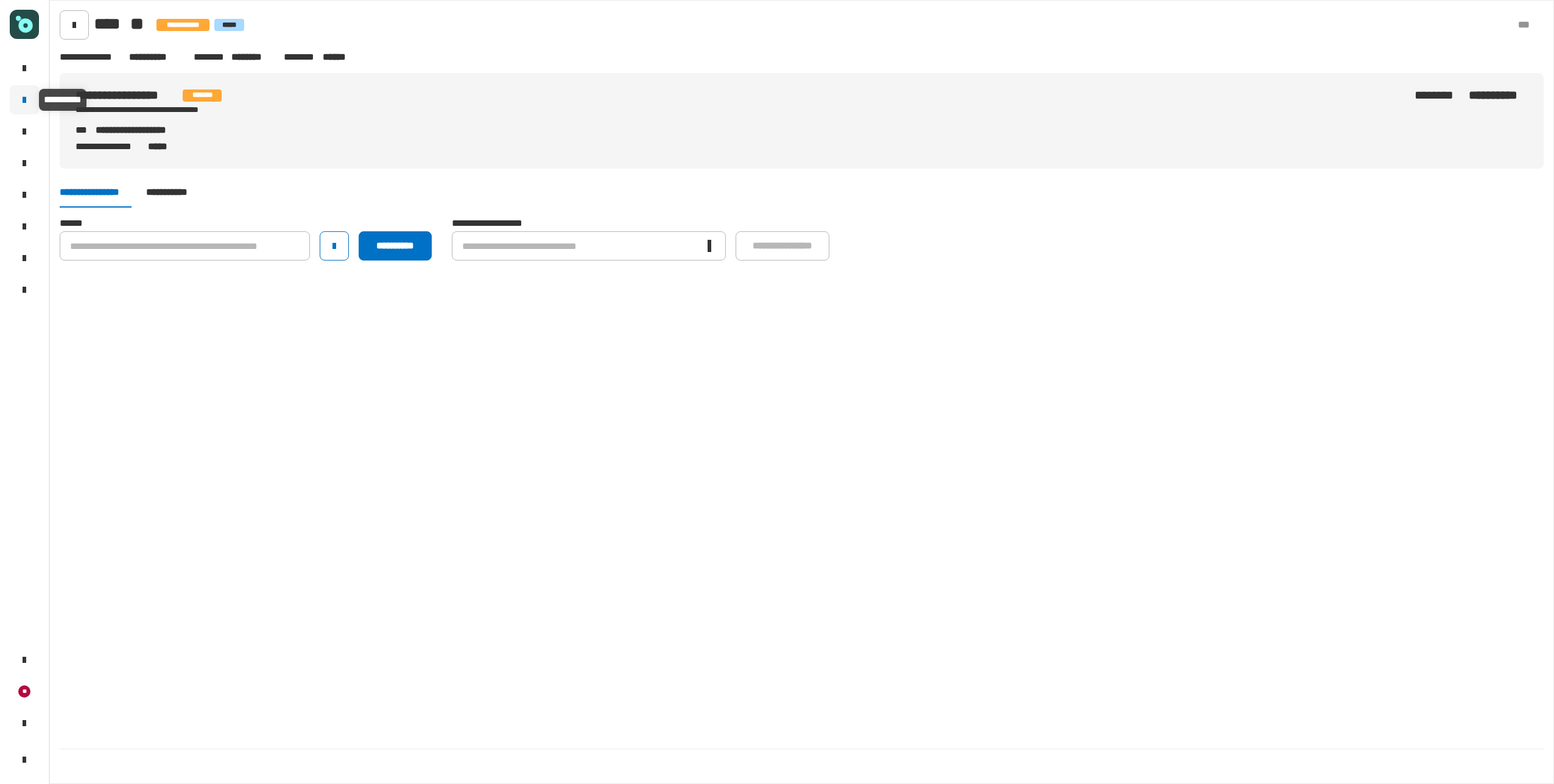 click 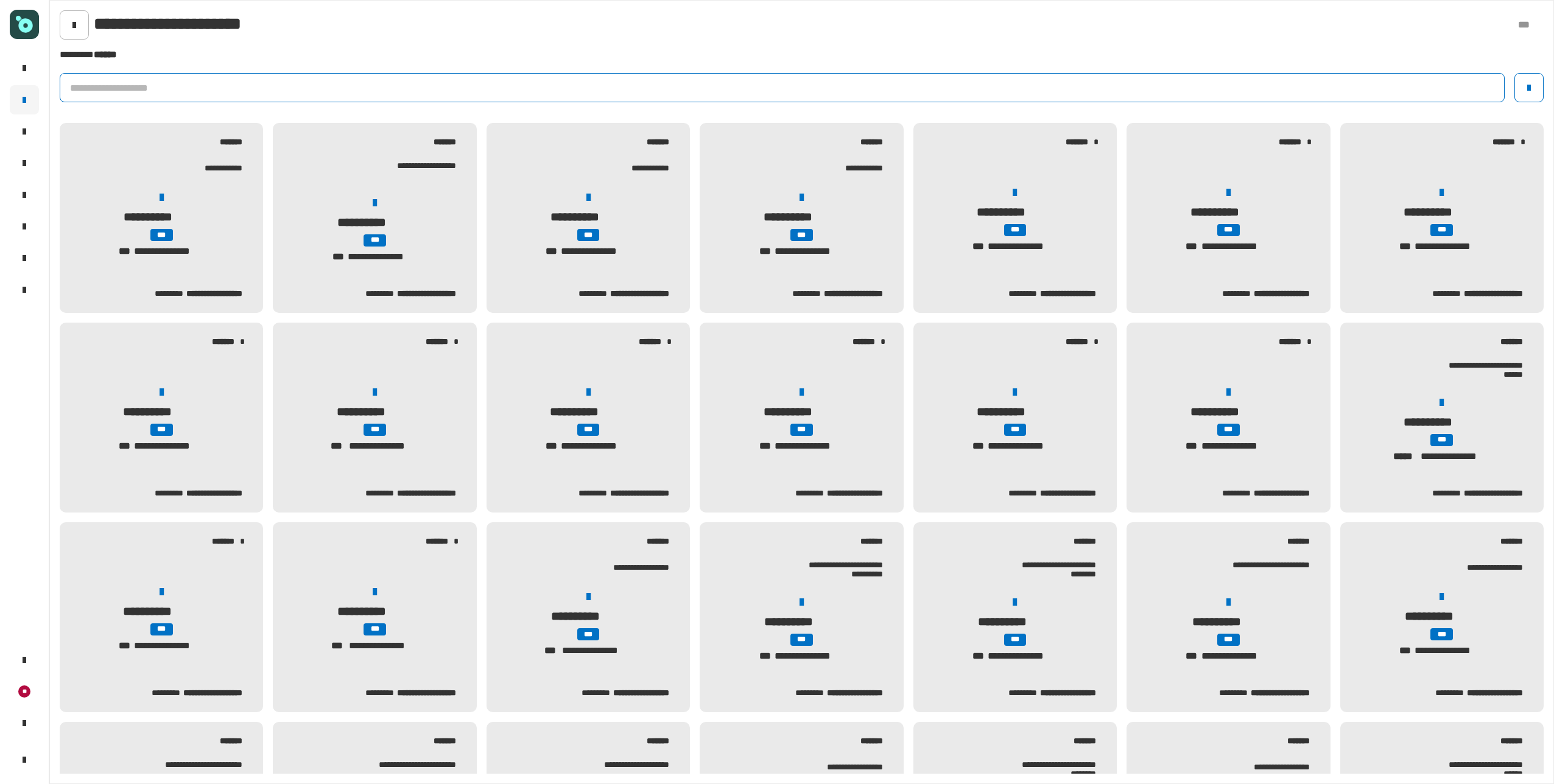 click 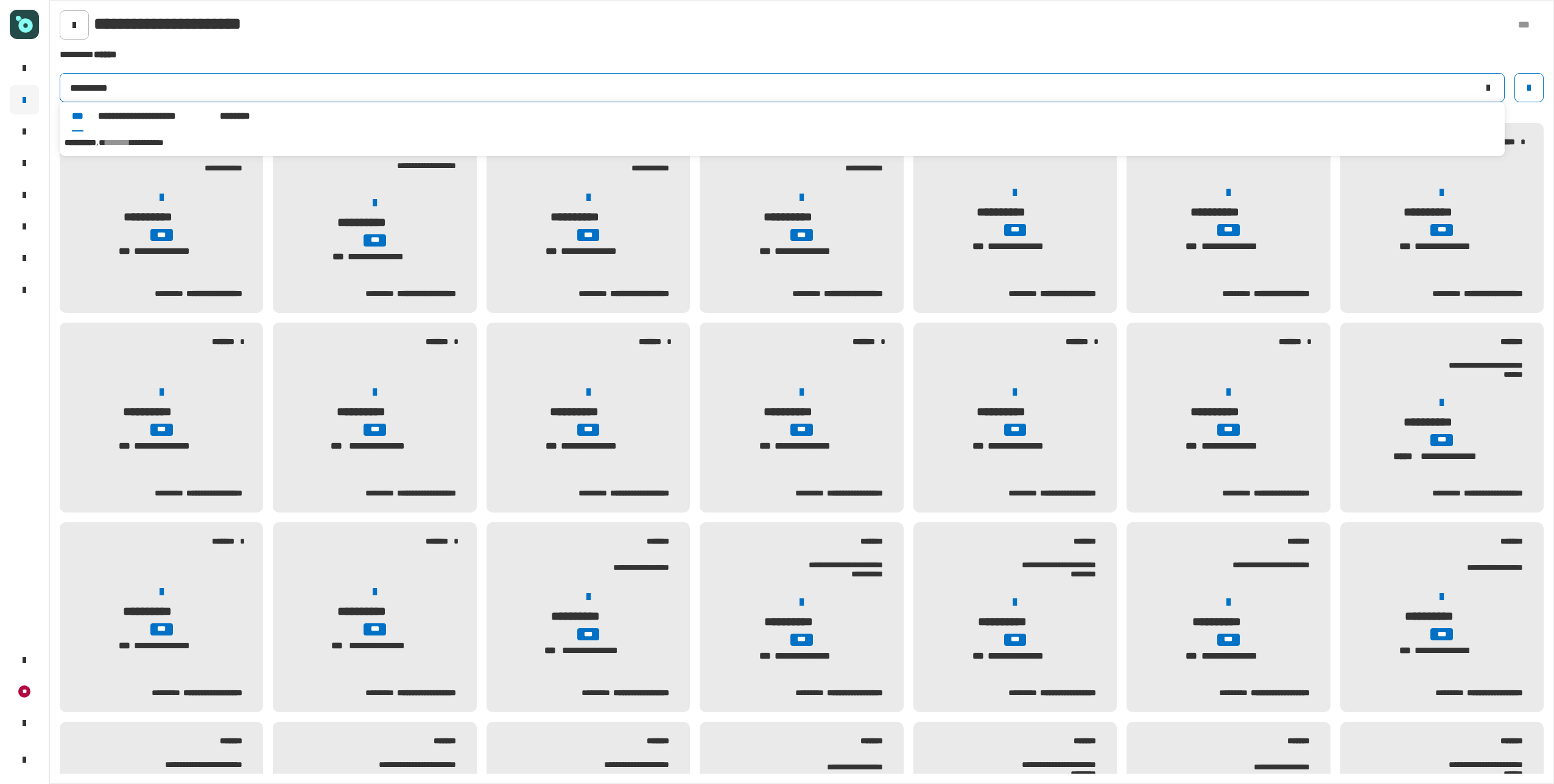 type on "**********" 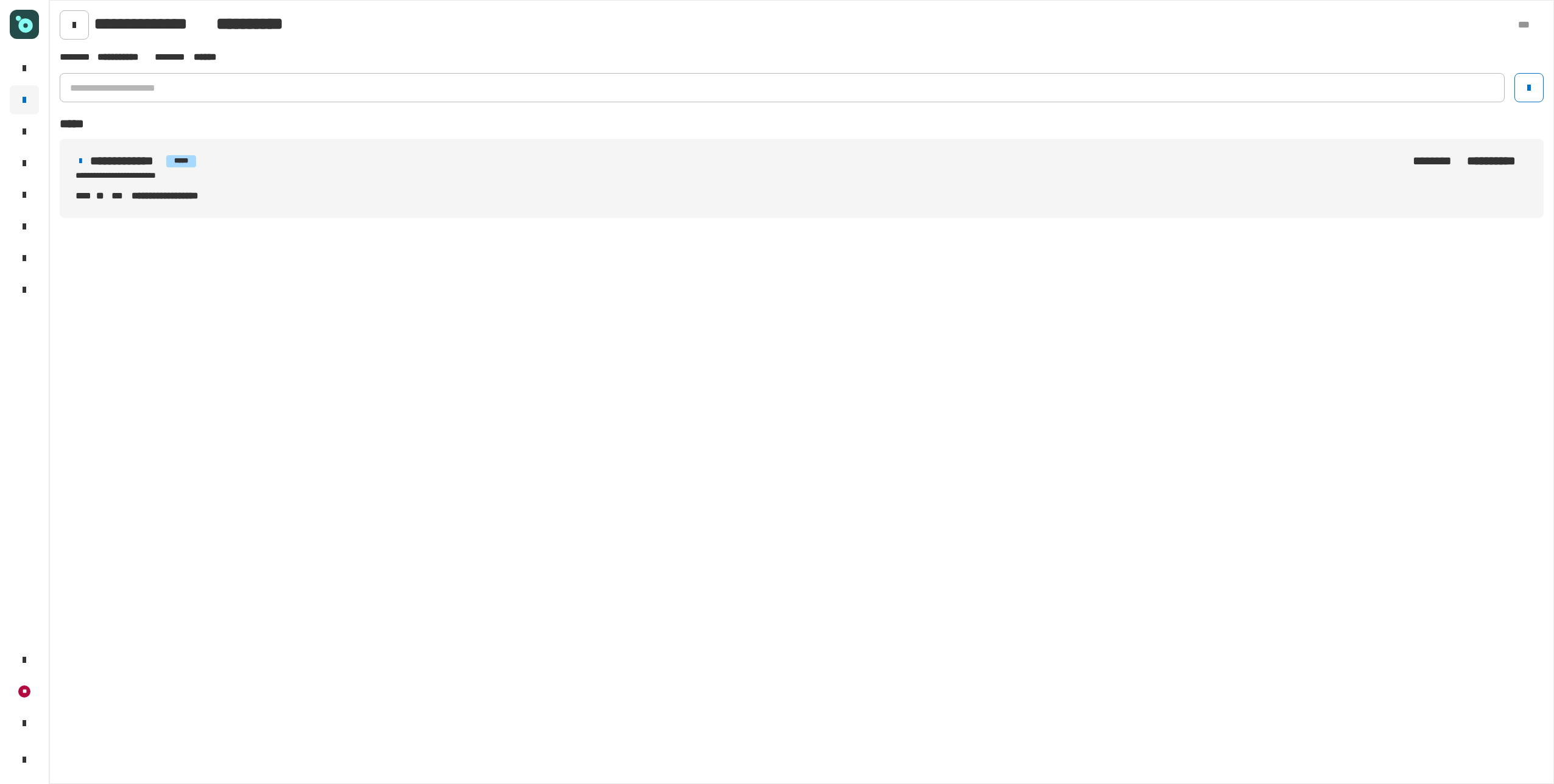 click on "**********" at bounding box center [364, 161] 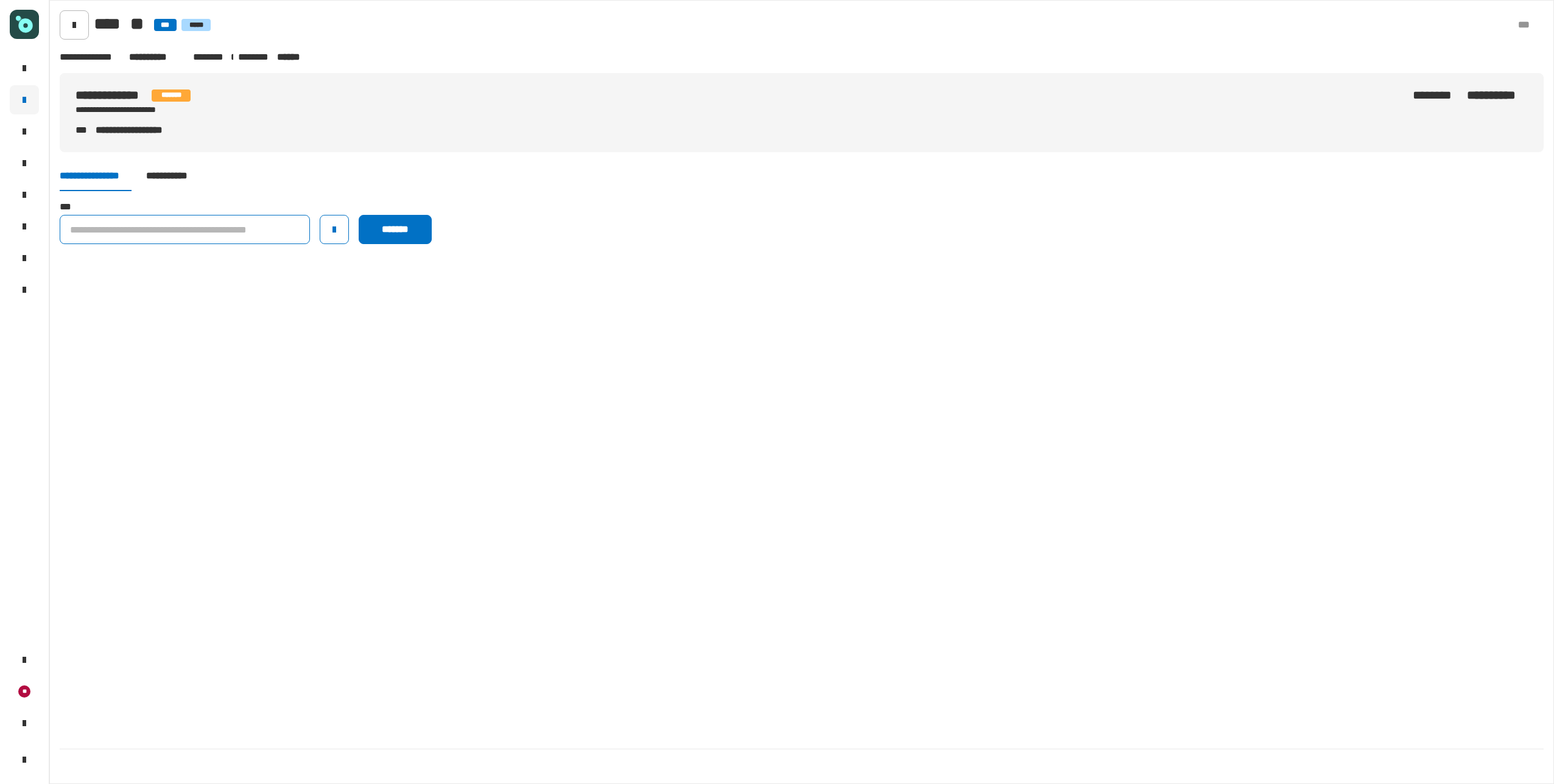 click 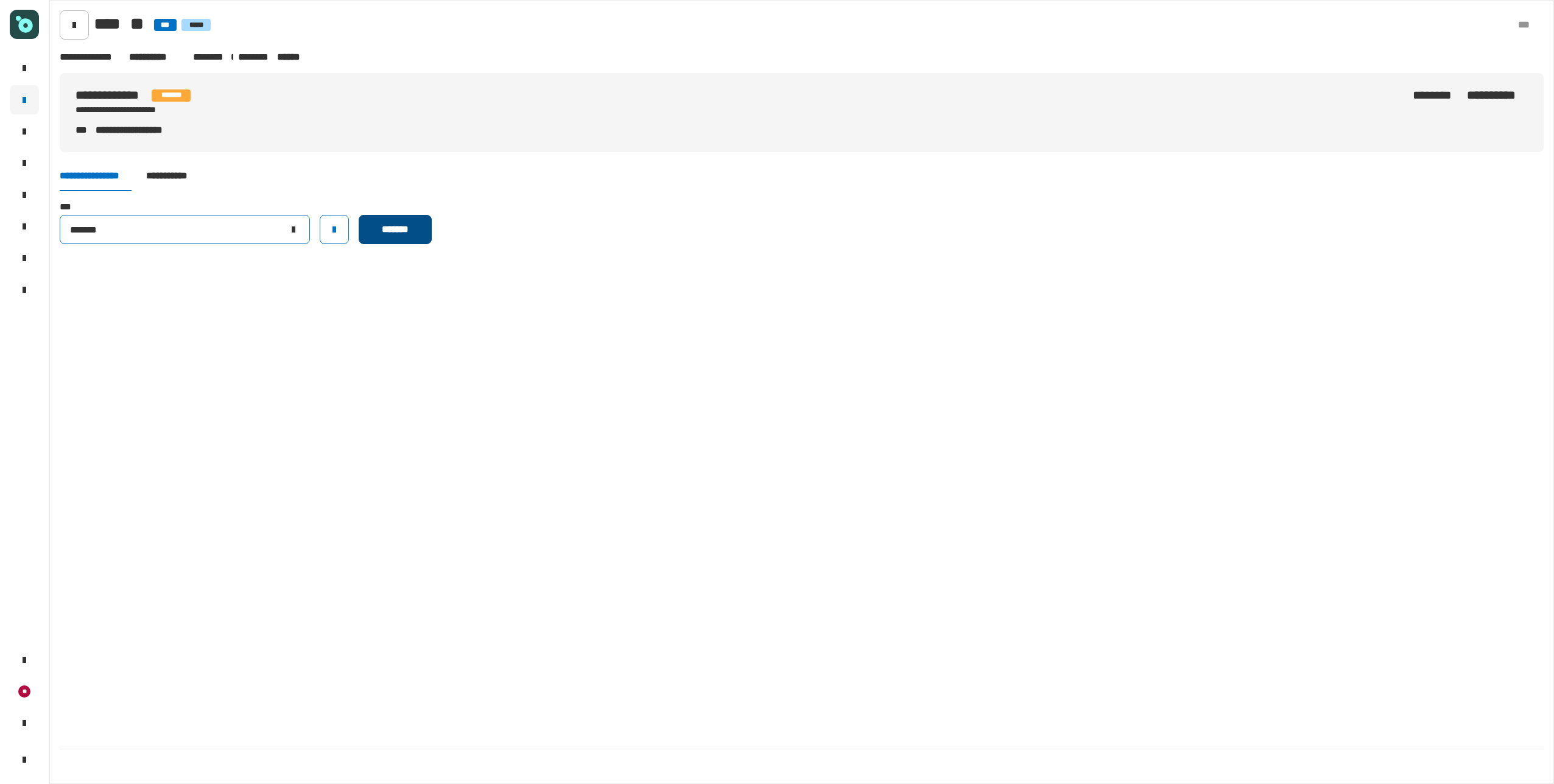 type on "*******" 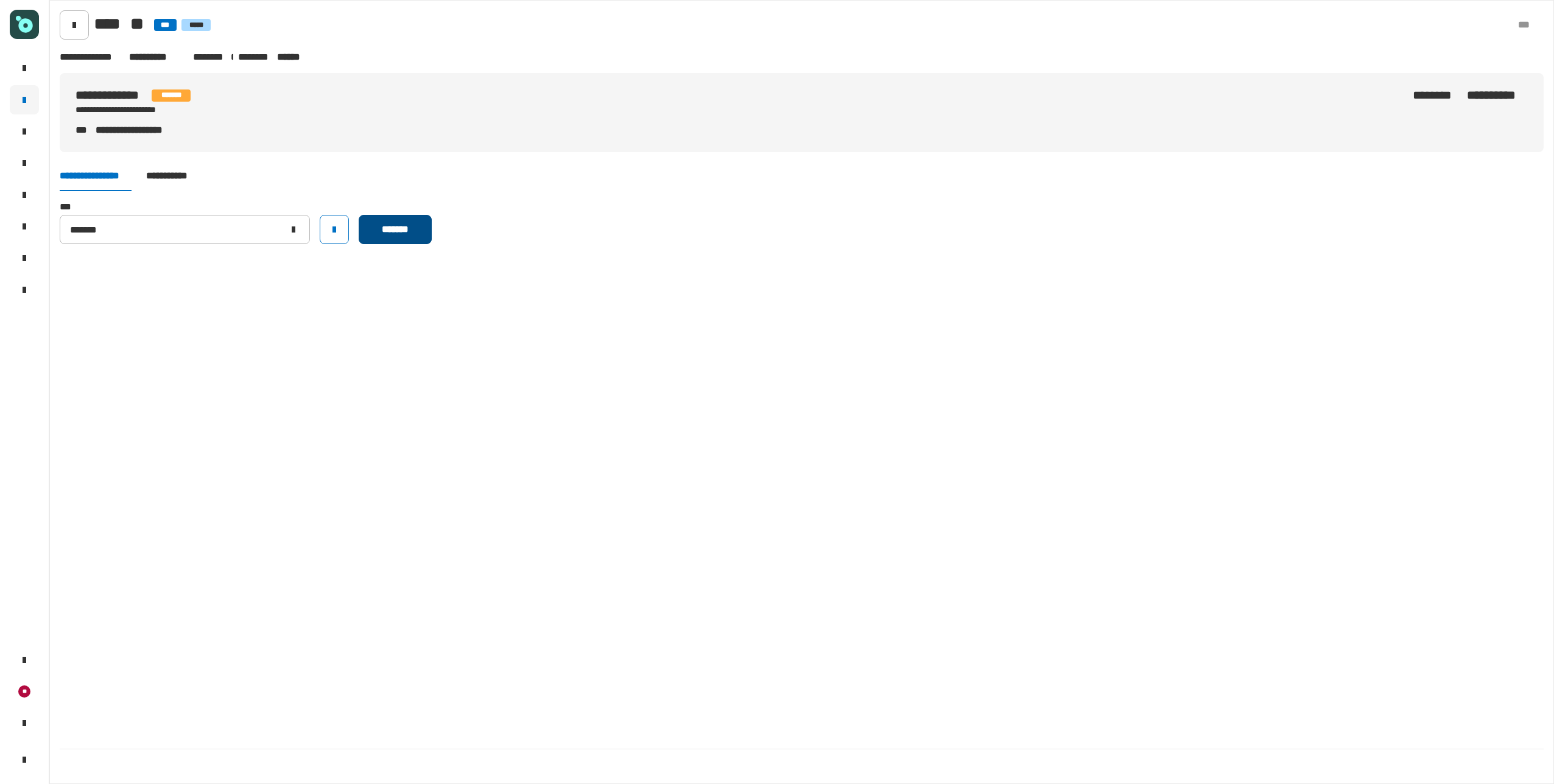 click on "*******" 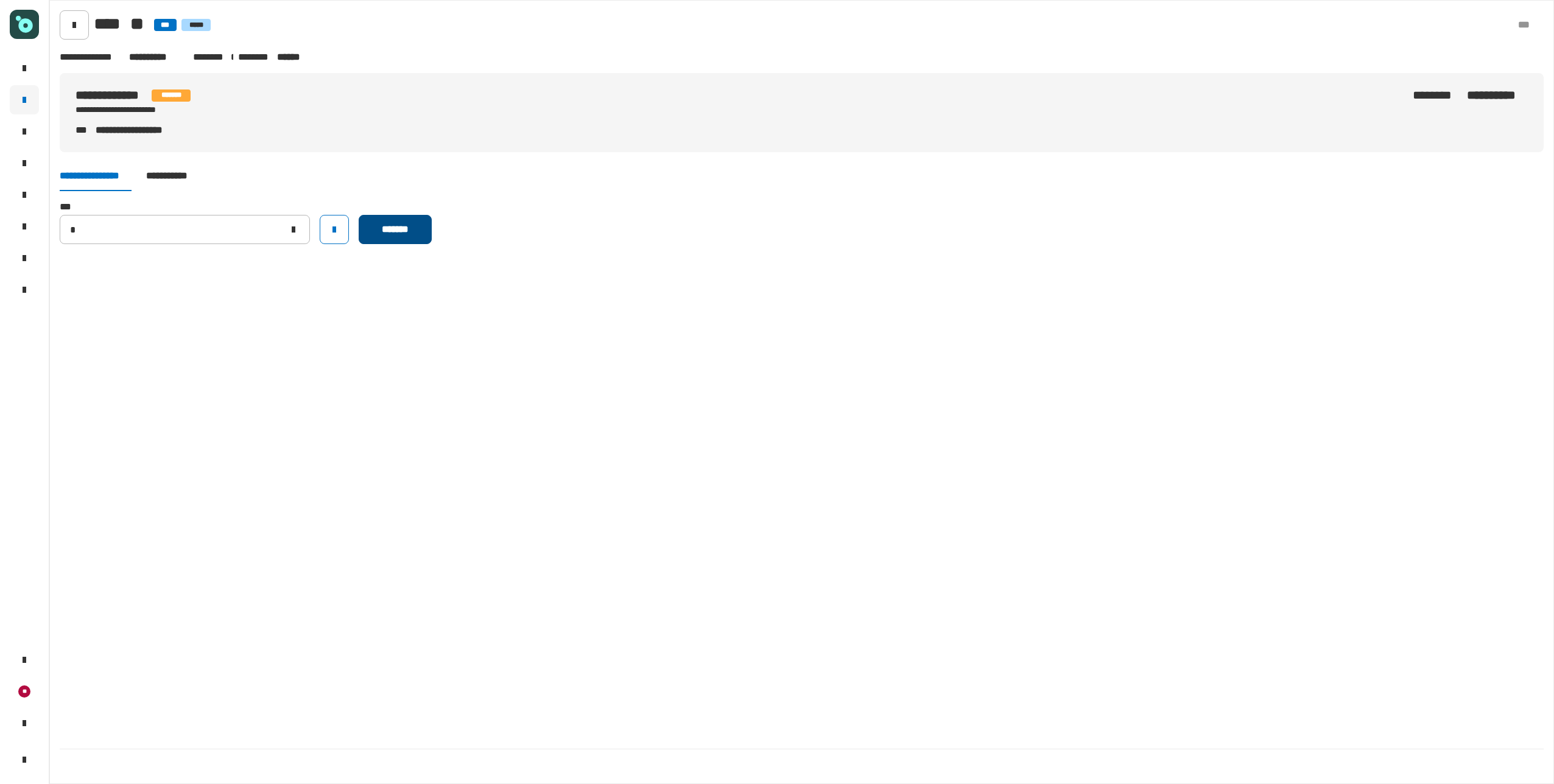 type 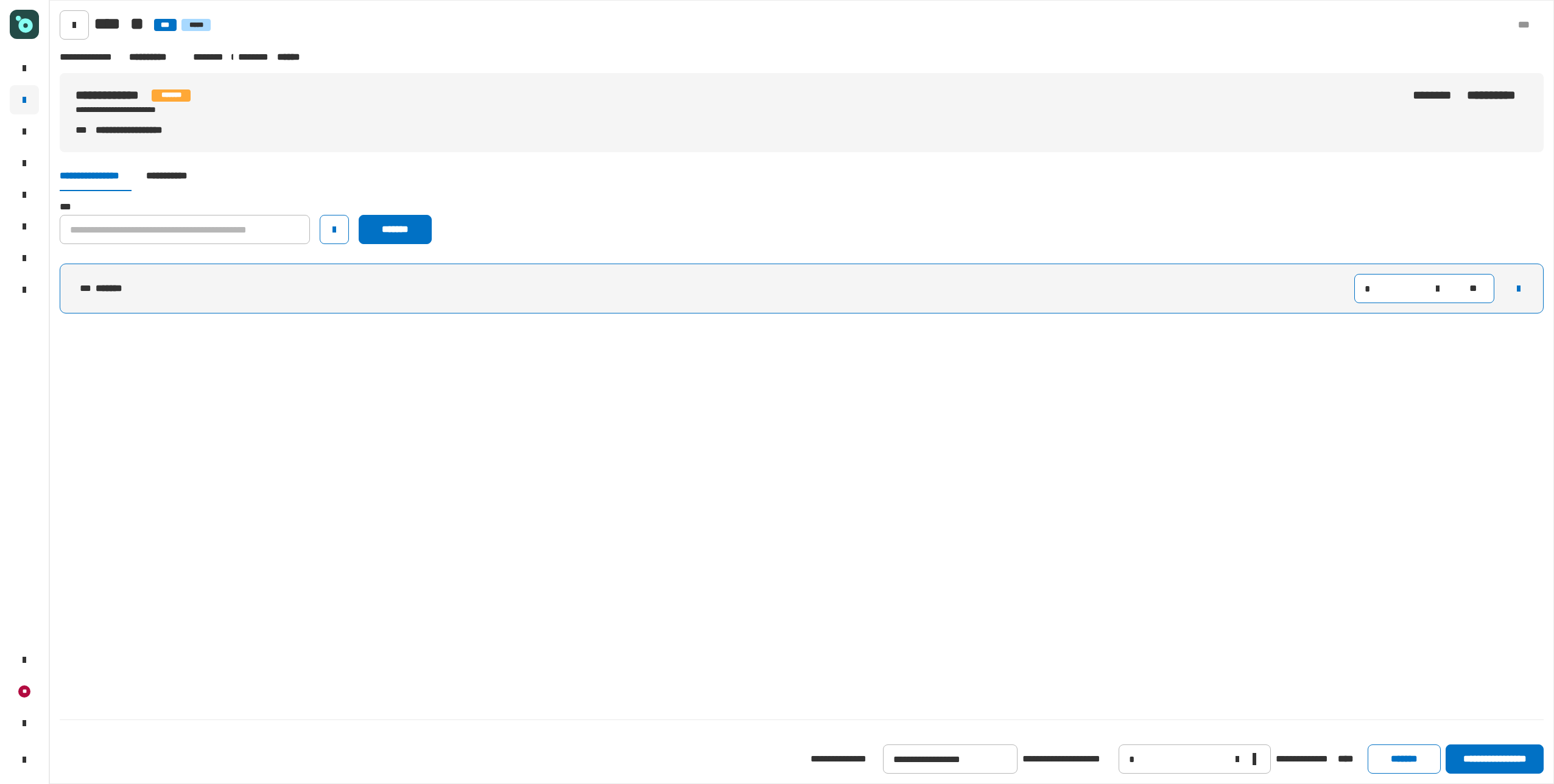 drag, startPoint x: 1372, startPoint y: 287, endPoint x: 1306, endPoint y: 265, distance: 69.570109 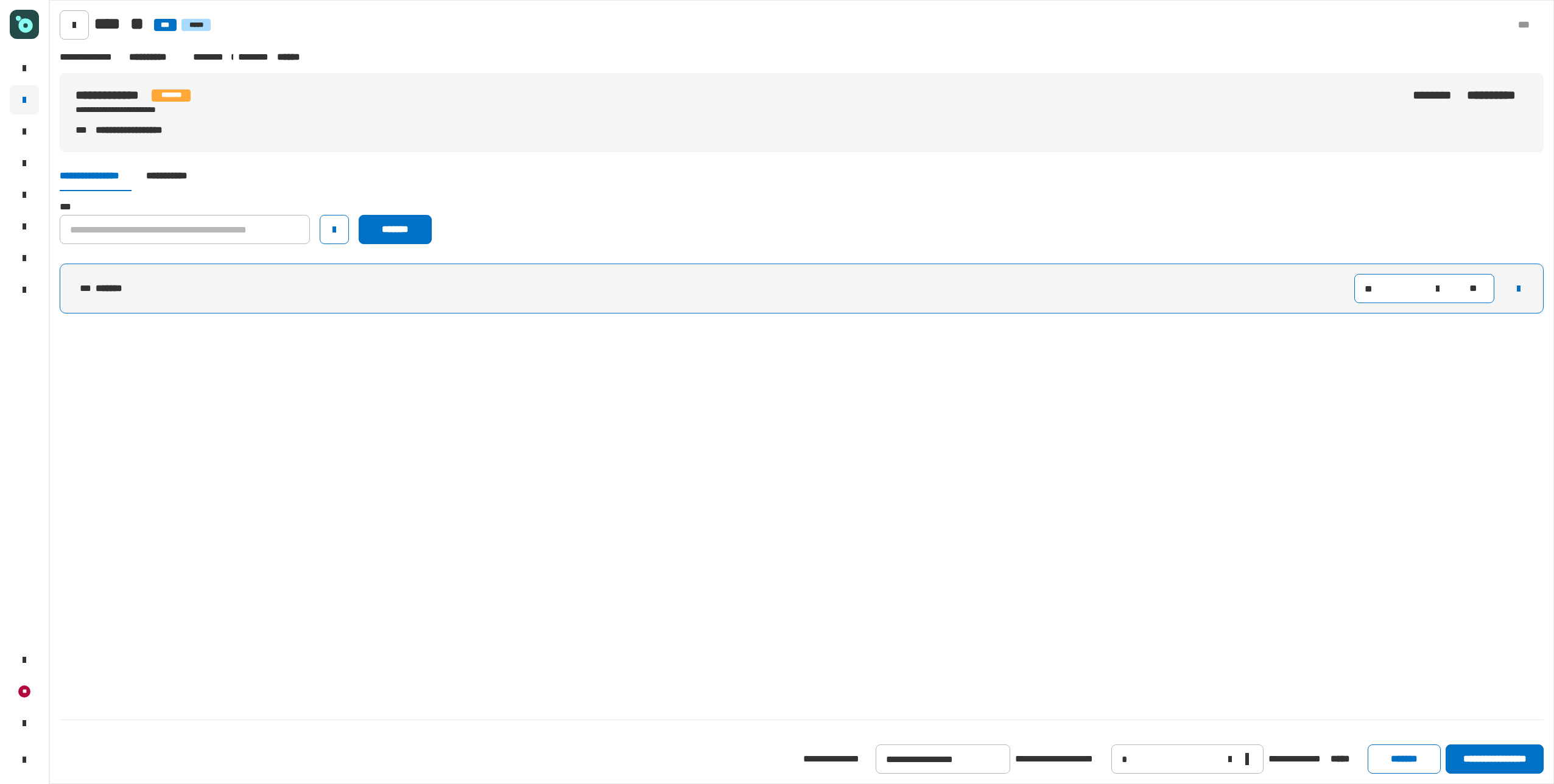type on "***" 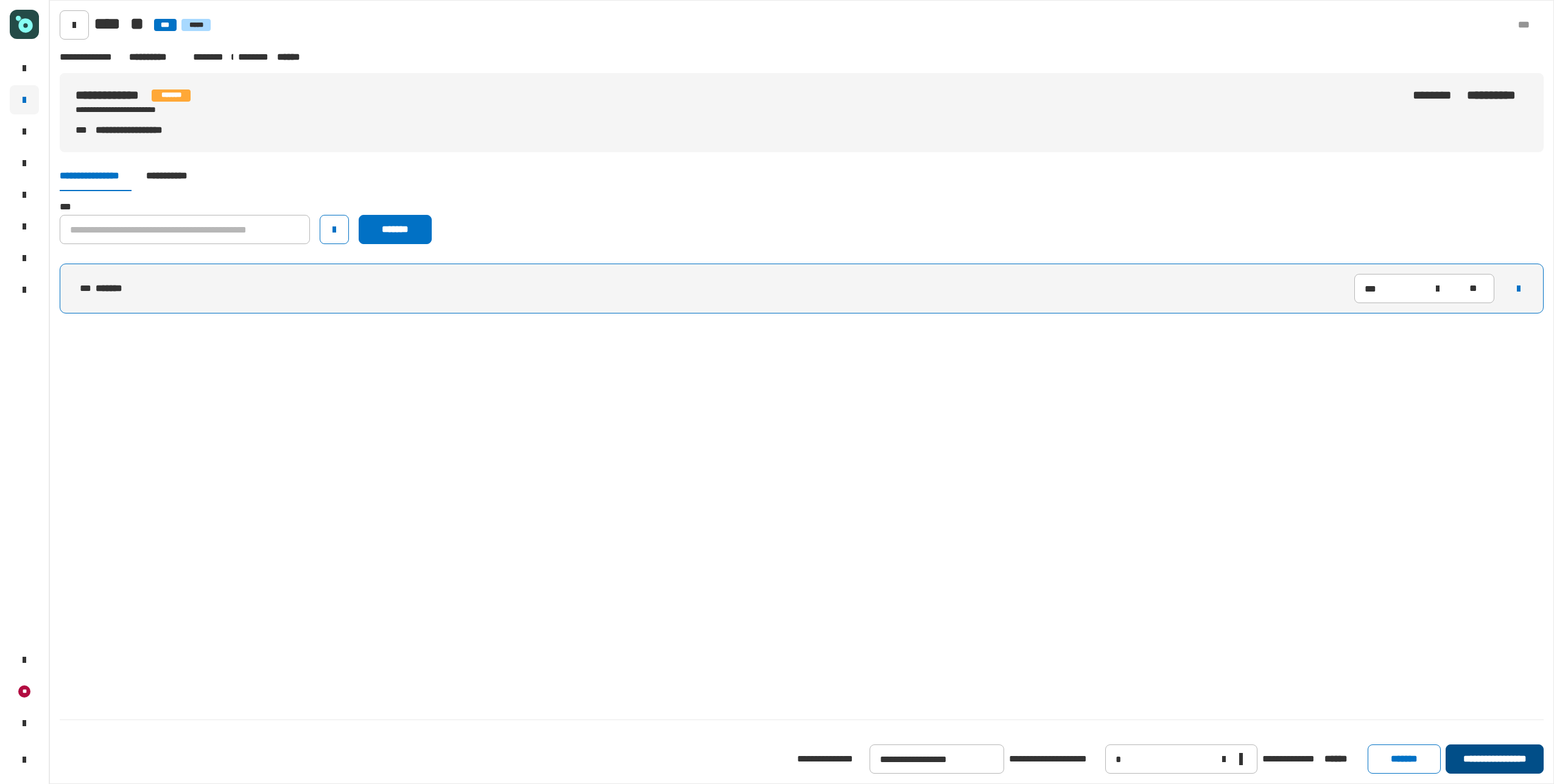 click on "**********" 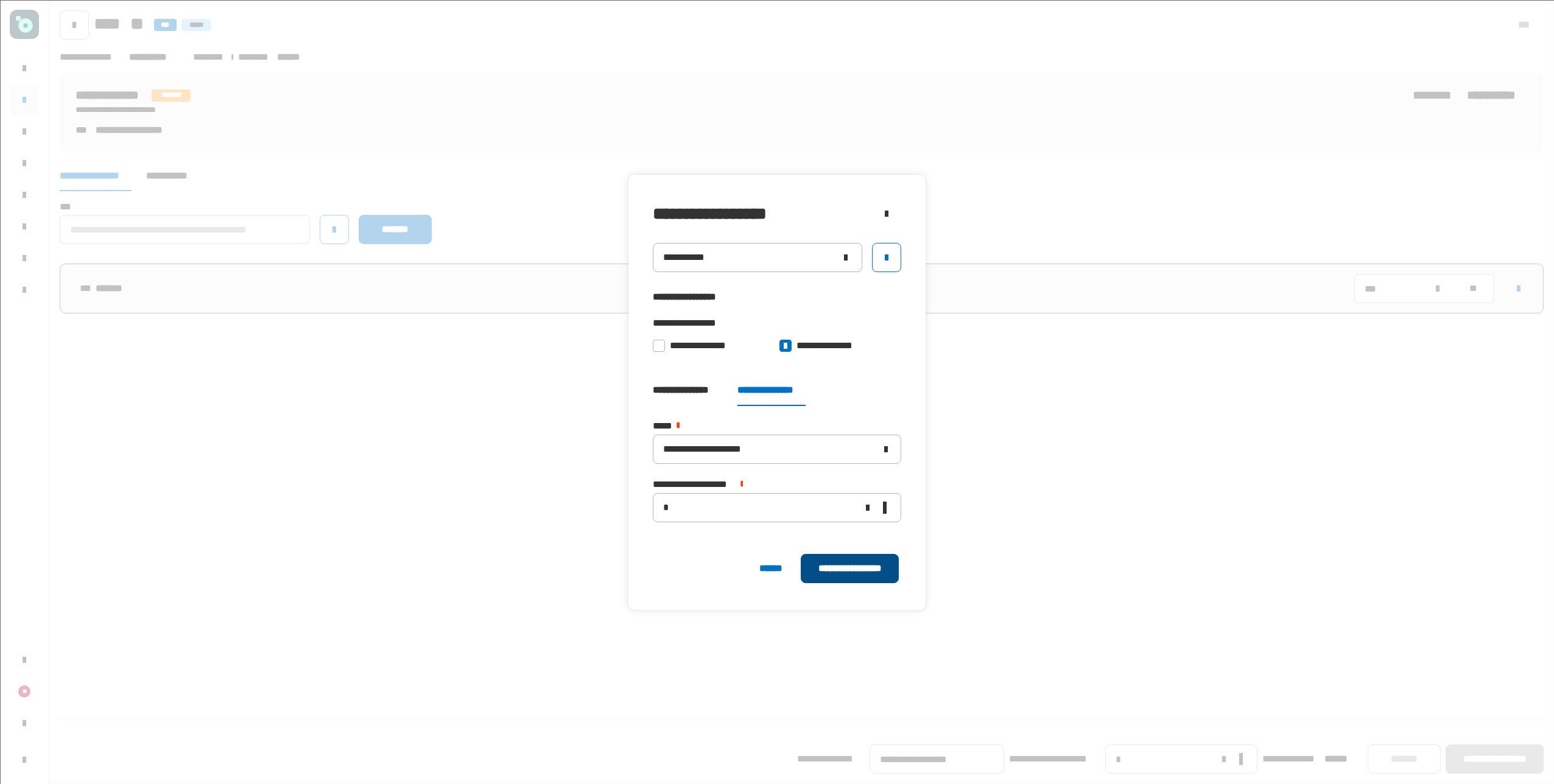 click on "**********" 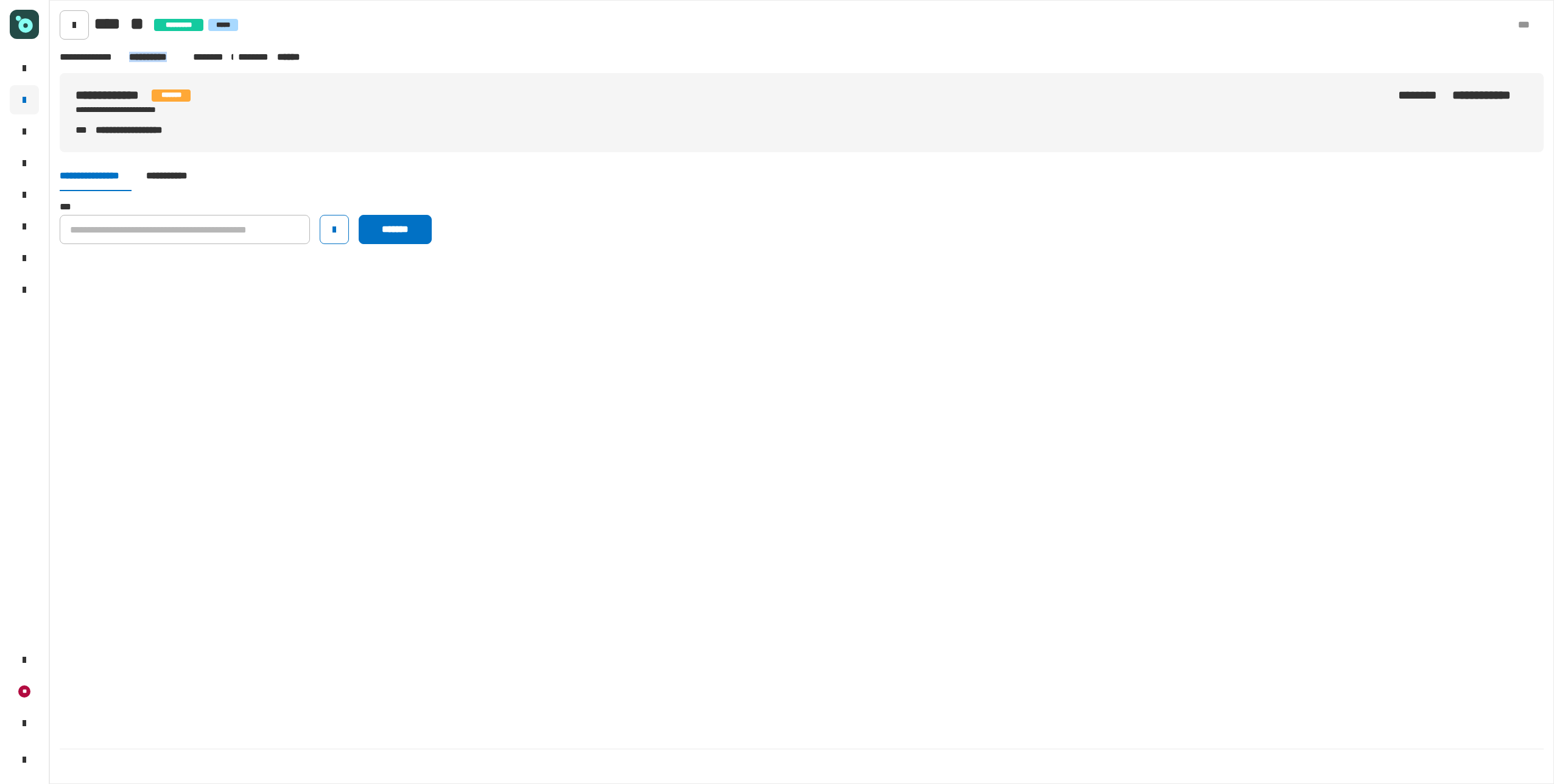 drag, startPoint x: 186, startPoint y: 57, endPoint x: 129, endPoint y: 56, distance: 57.00877 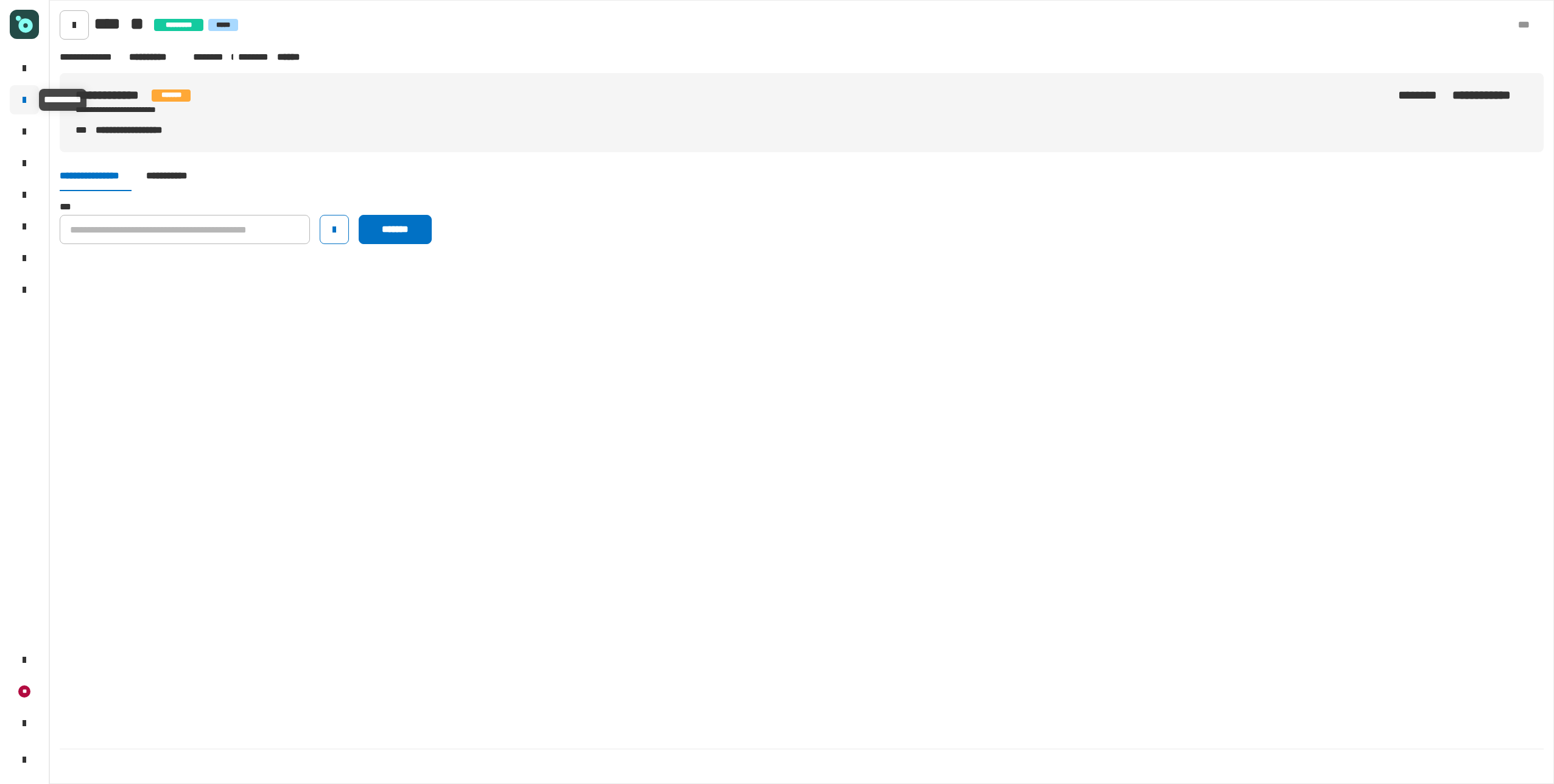 click 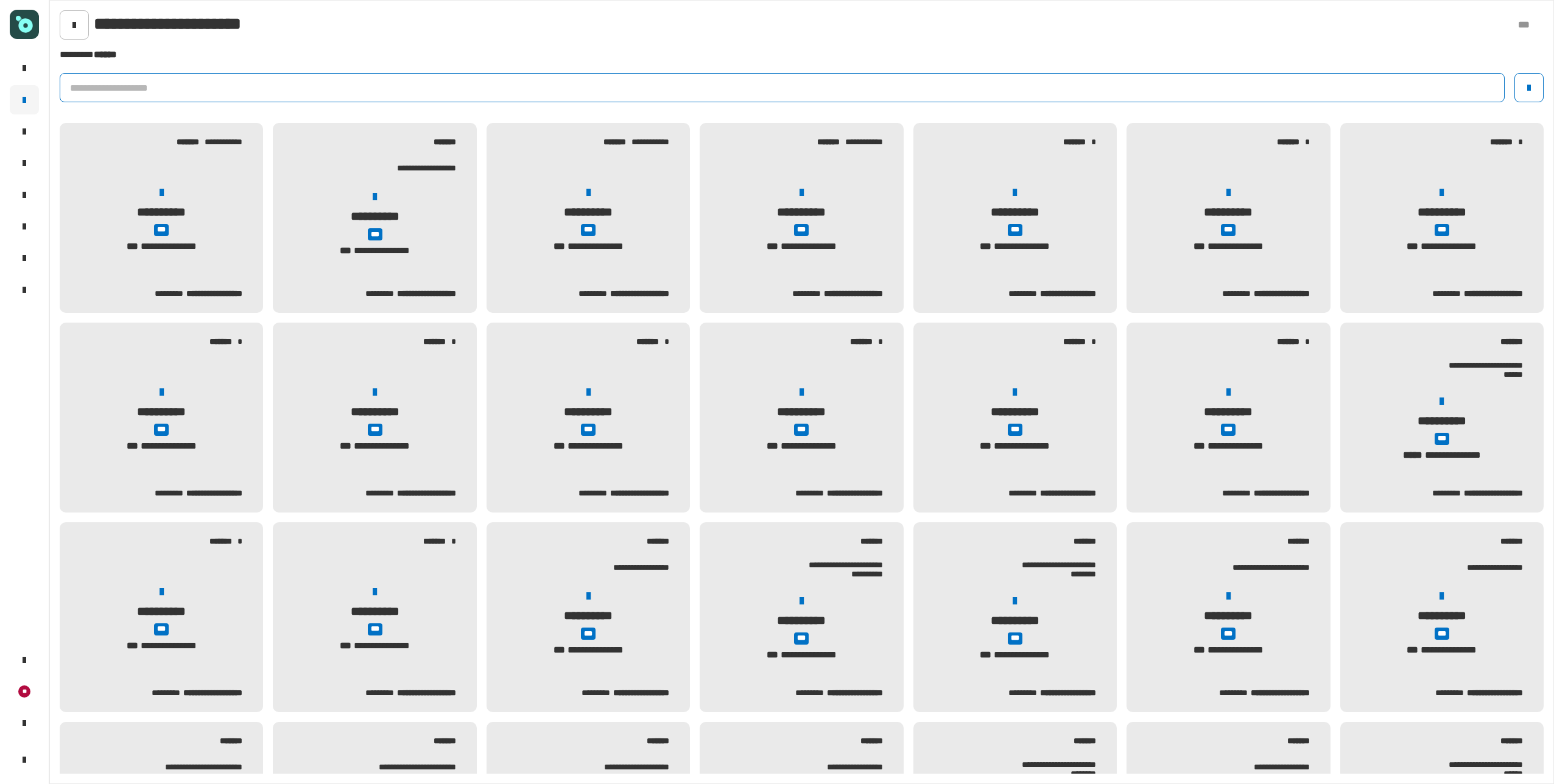 click 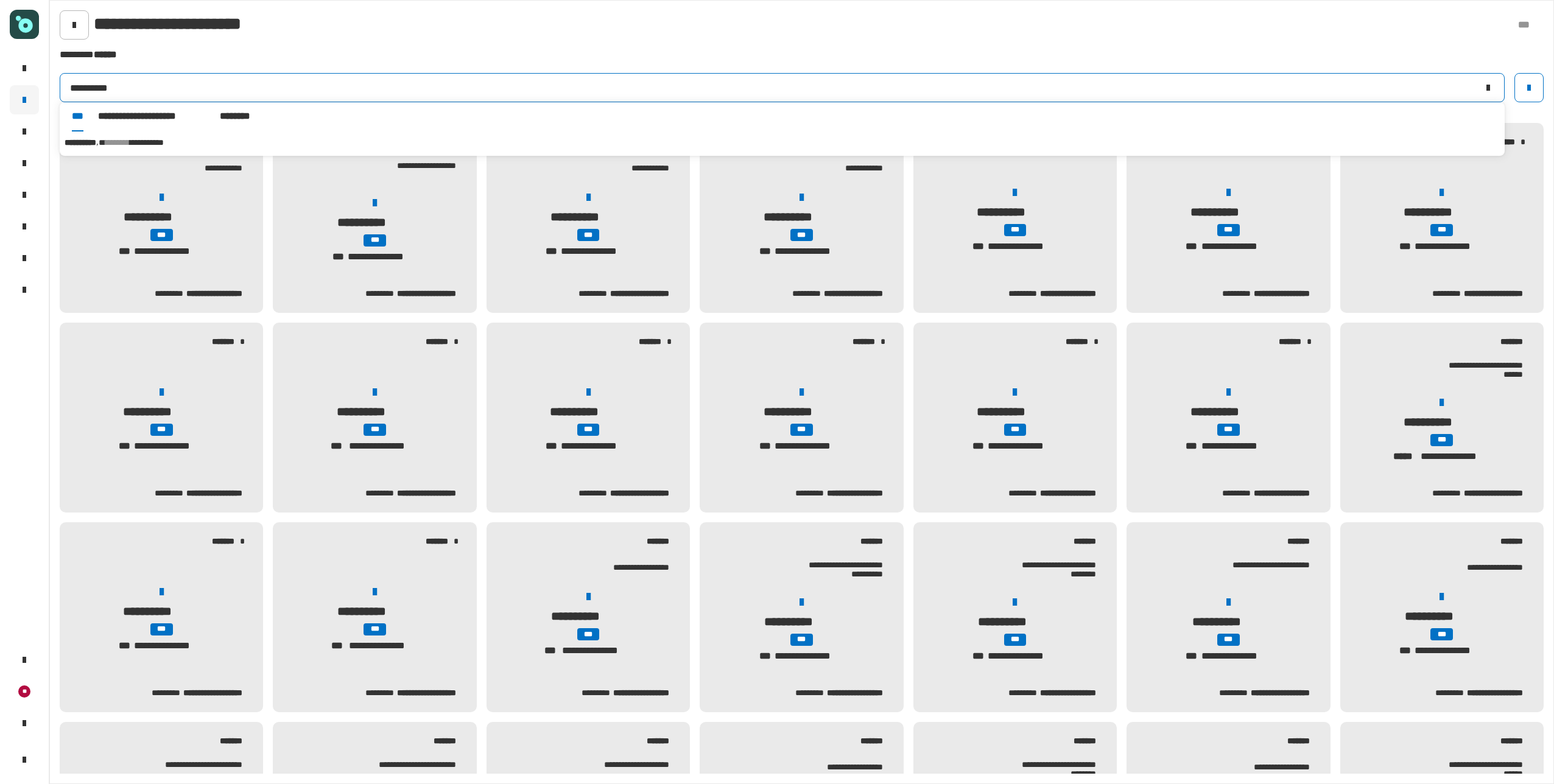 type on "**********" 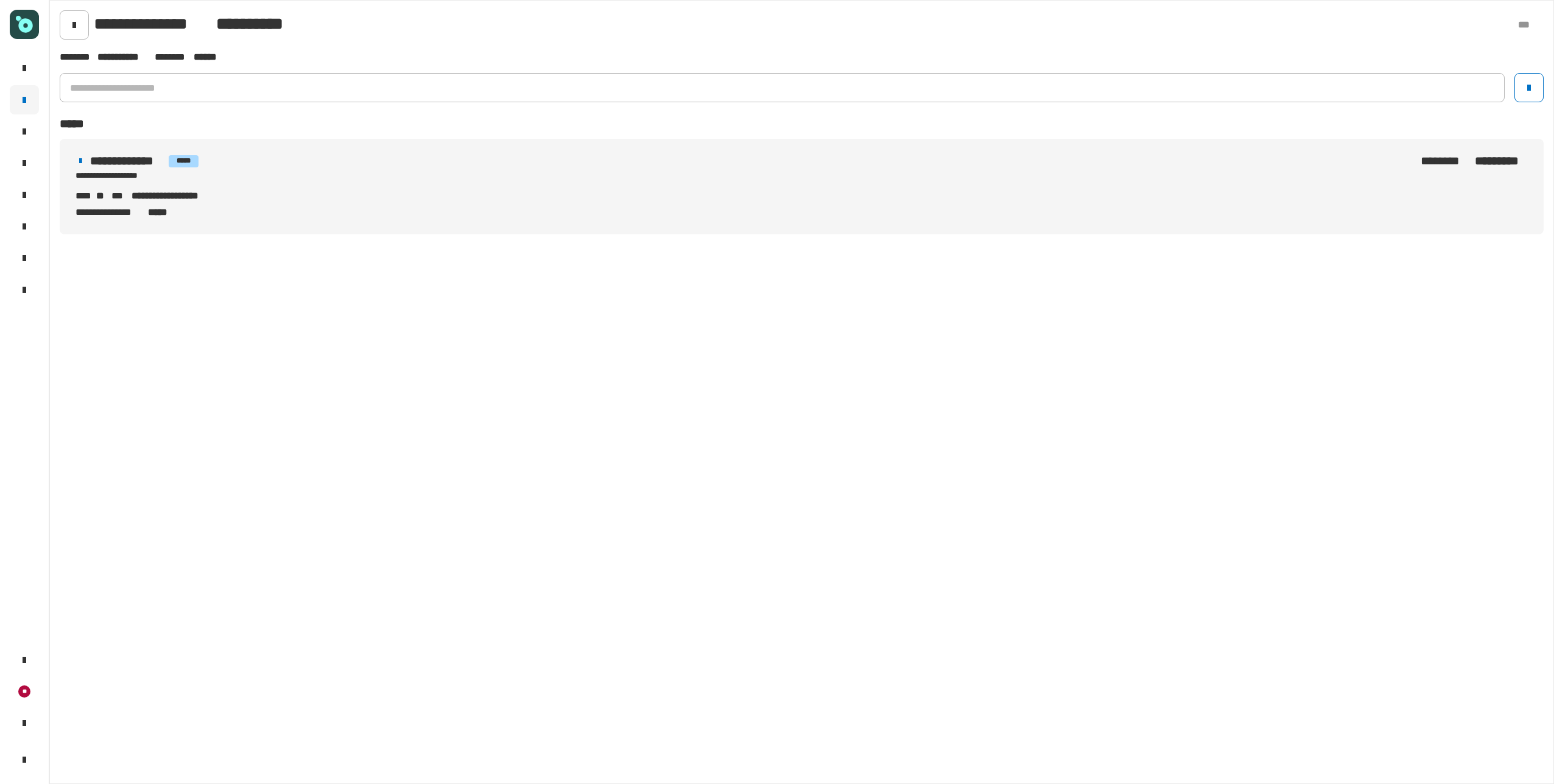 click on "**********" at bounding box center [801, 196] 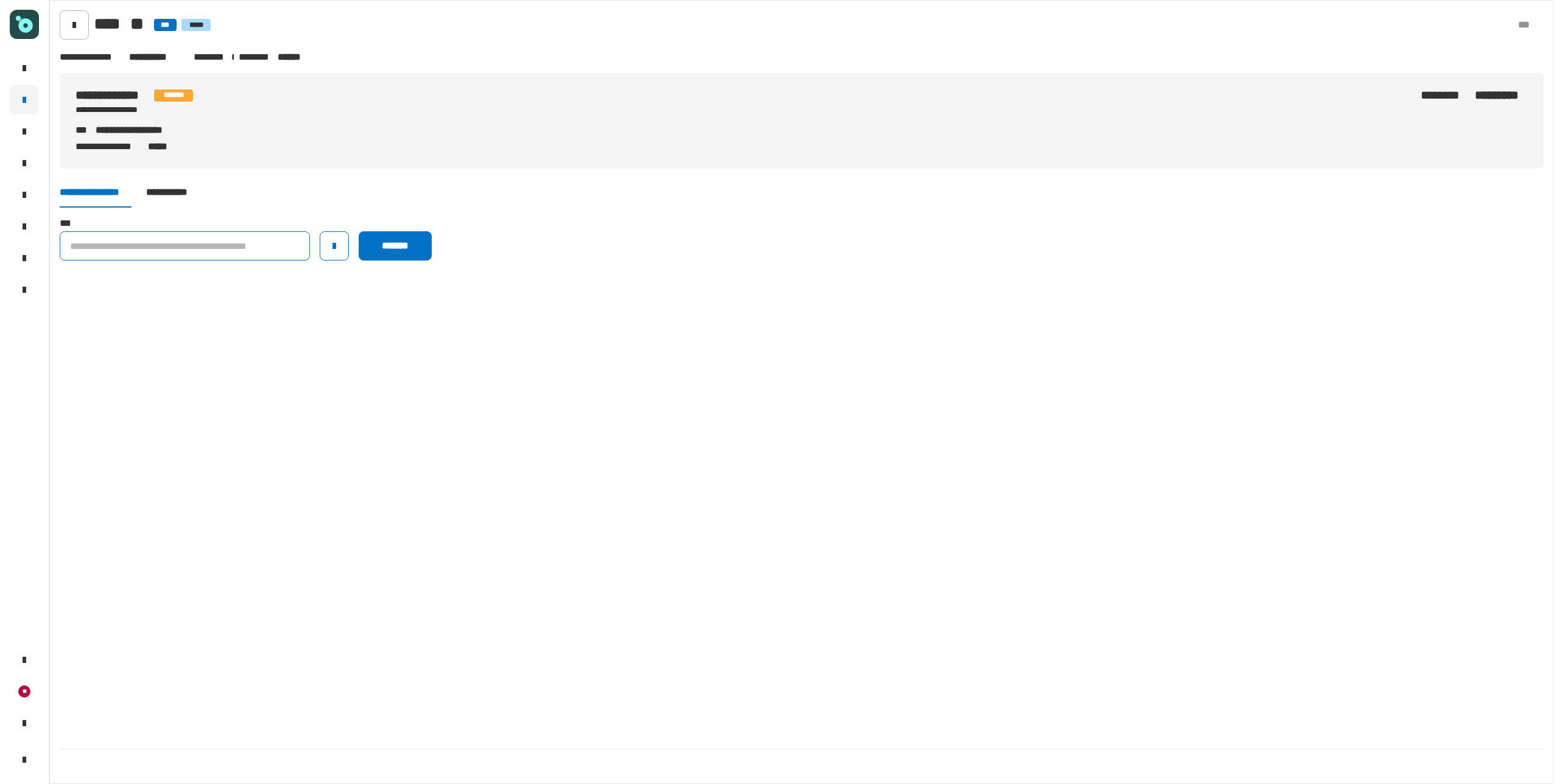 click 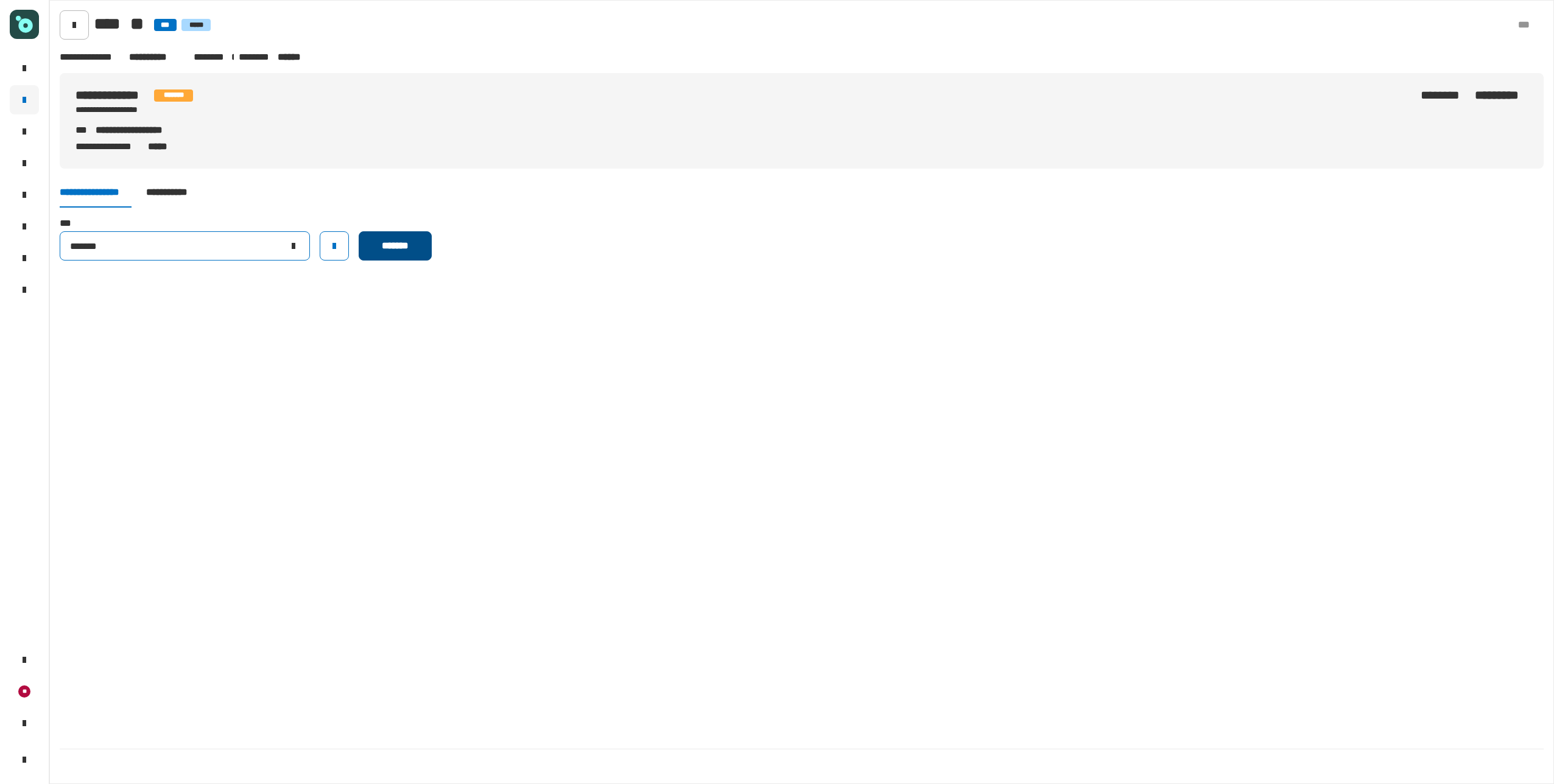 type on "*******" 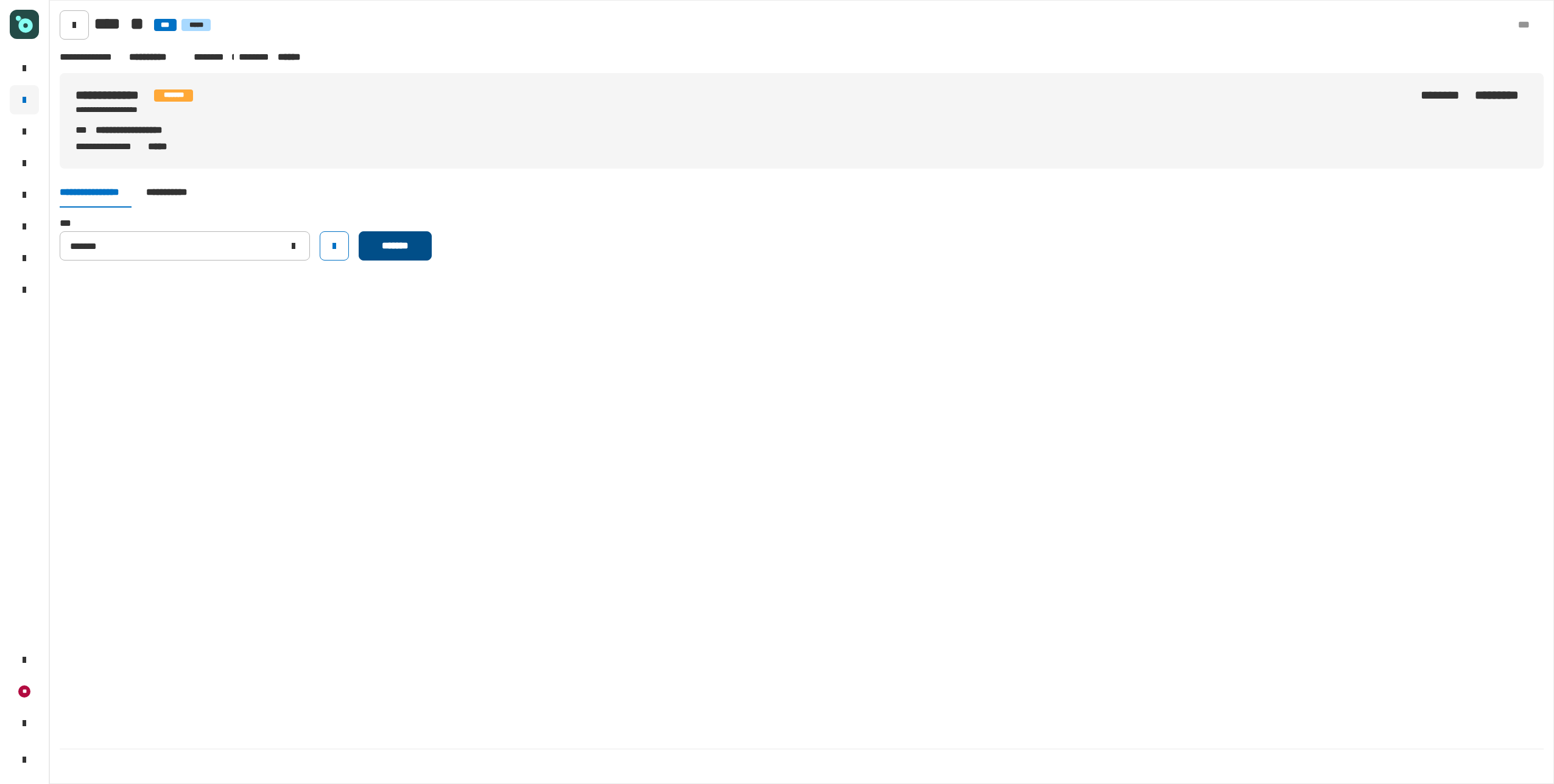 click on "*******" 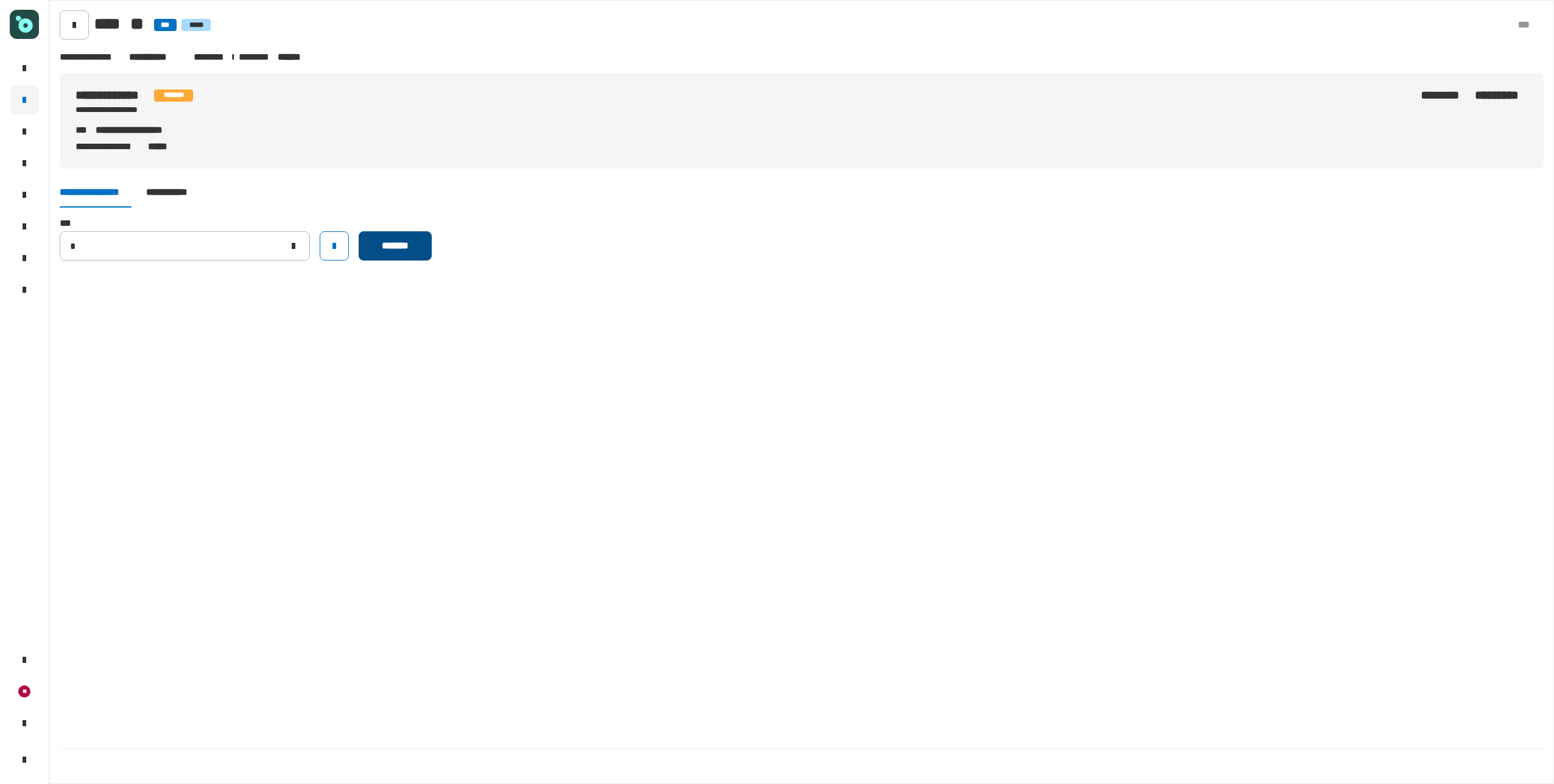 type 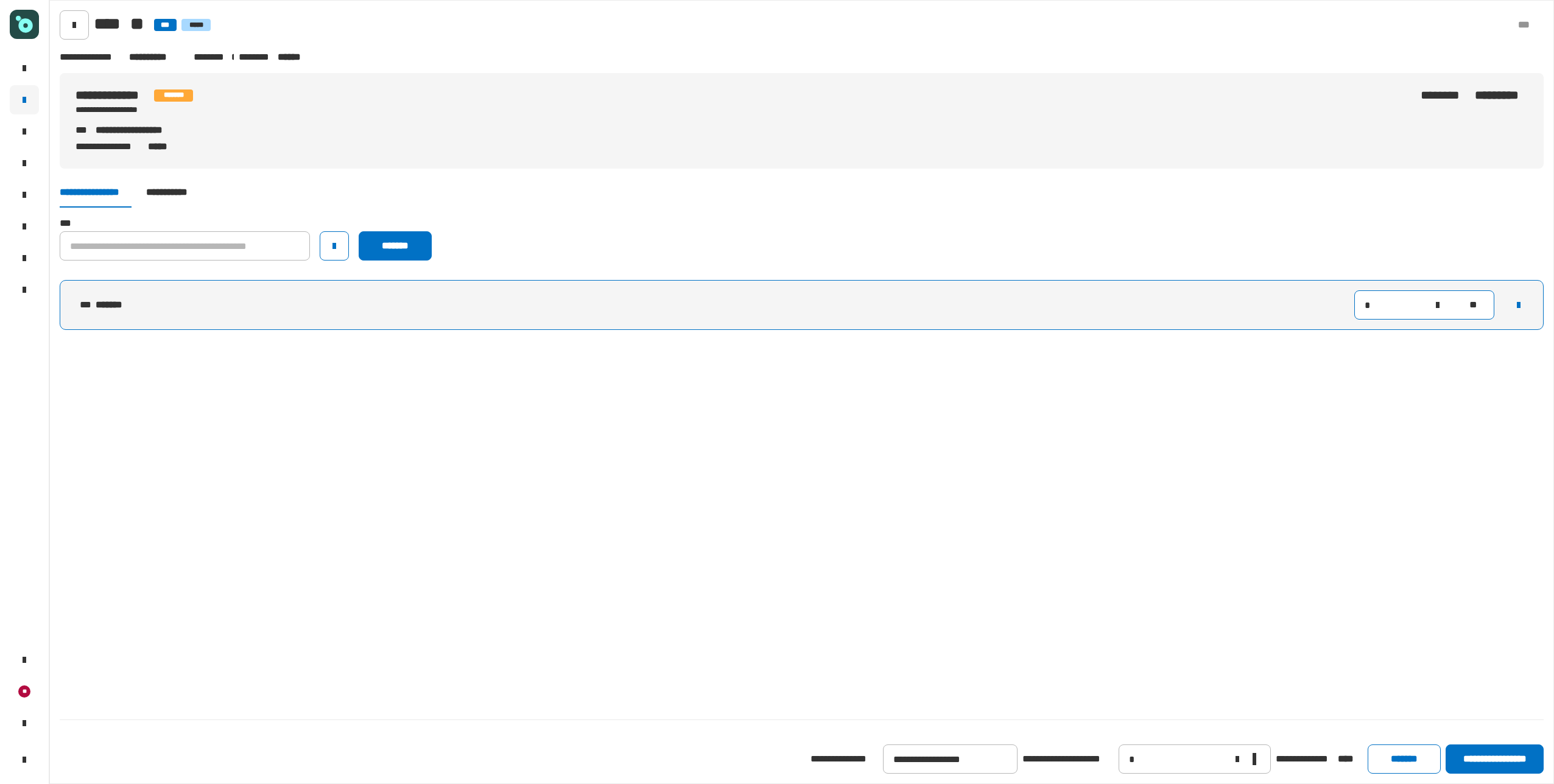 drag, startPoint x: 1385, startPoint y: 304, endPoint x: 1346, endPoint y: 306, distance: 39.051248 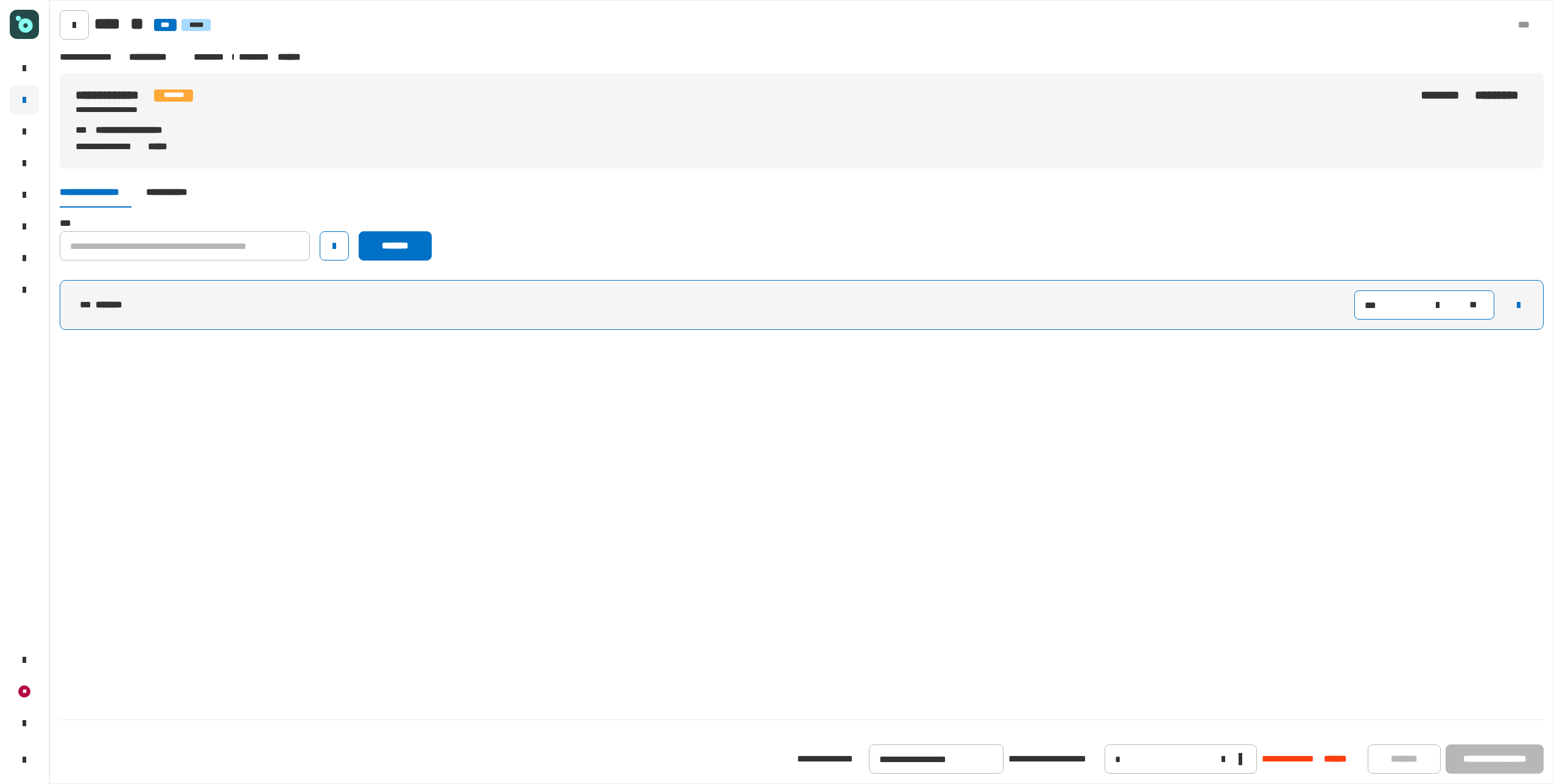 type on "**" 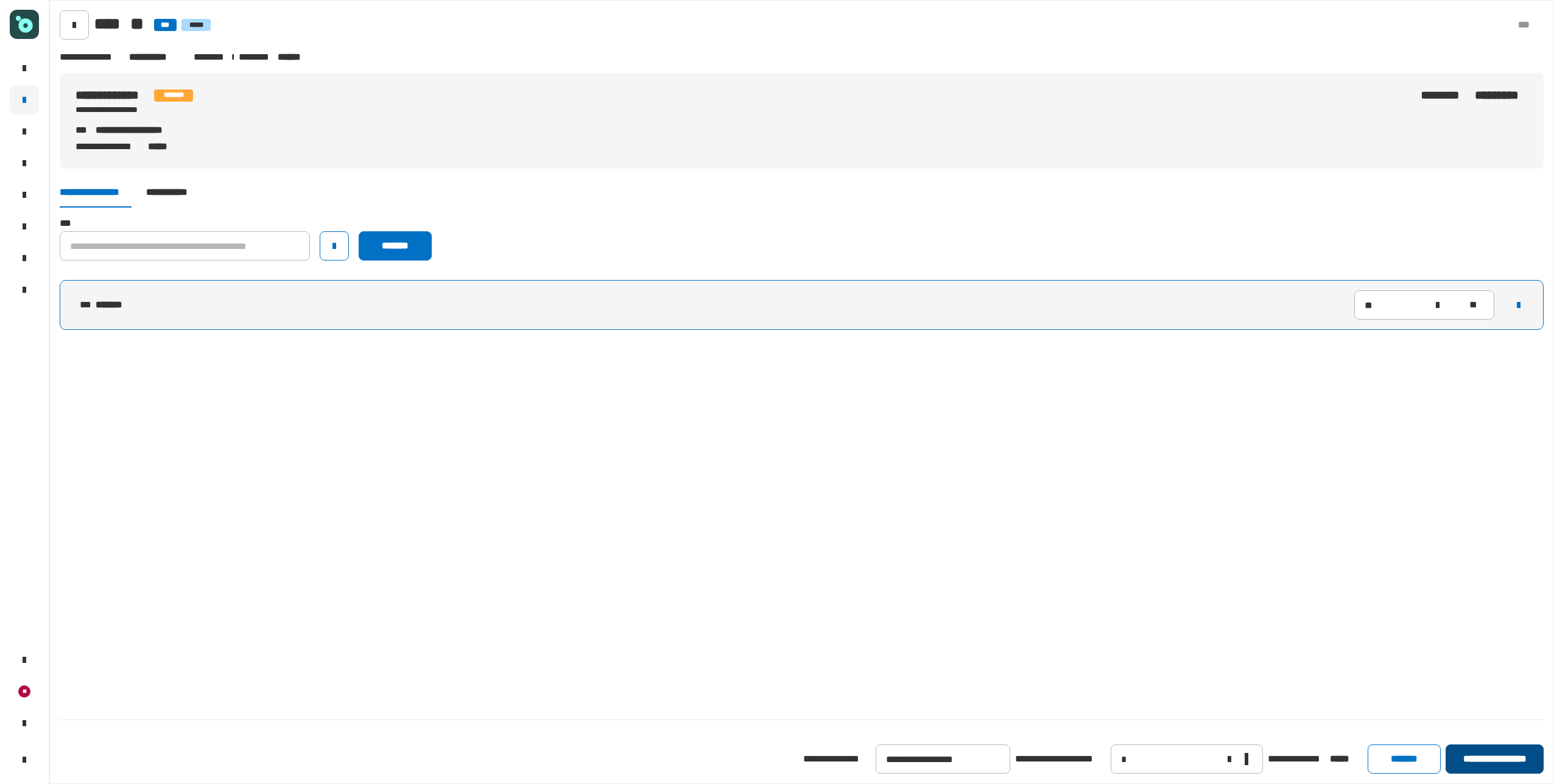 click on "**********" 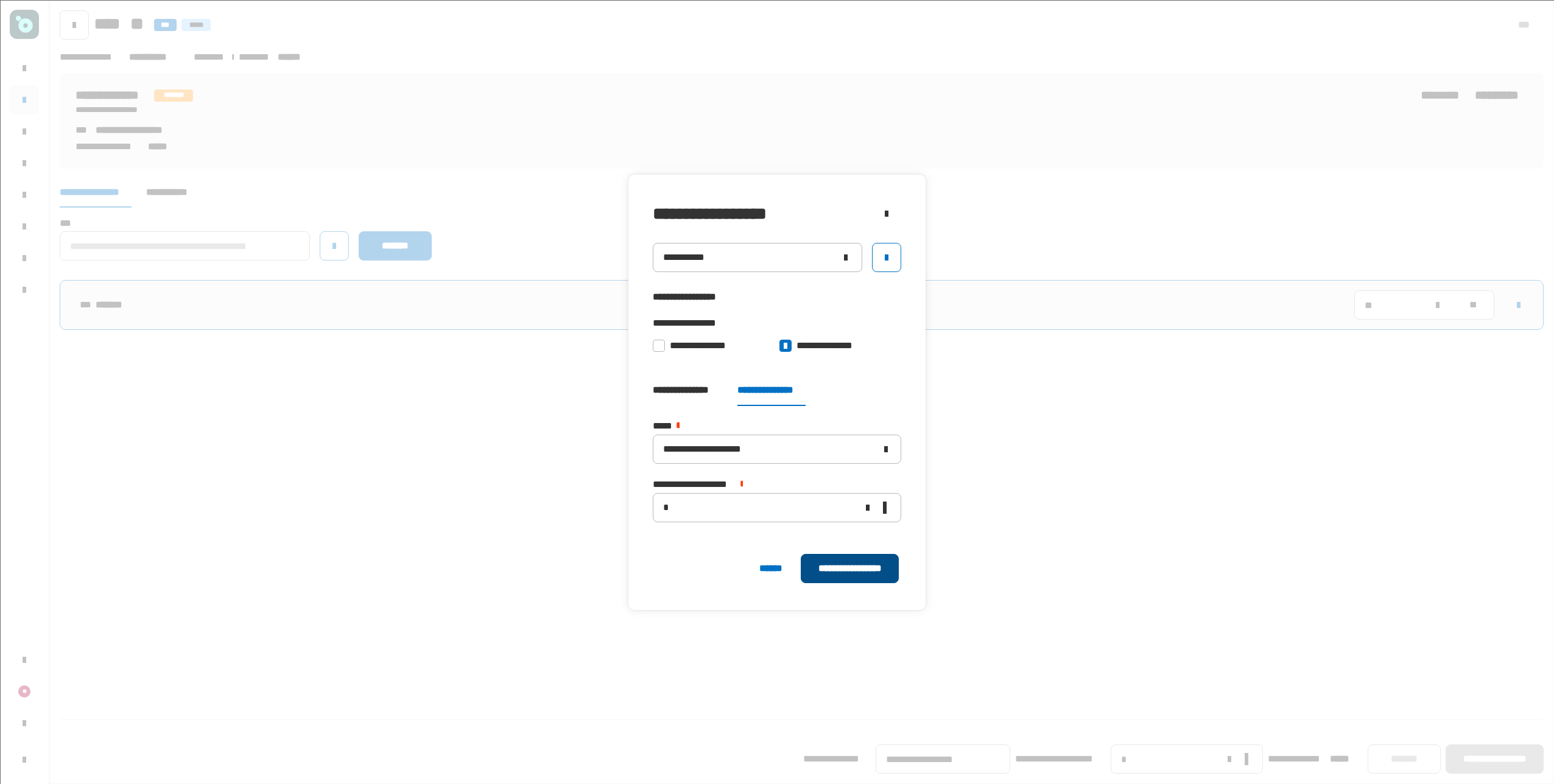 click on "**********" 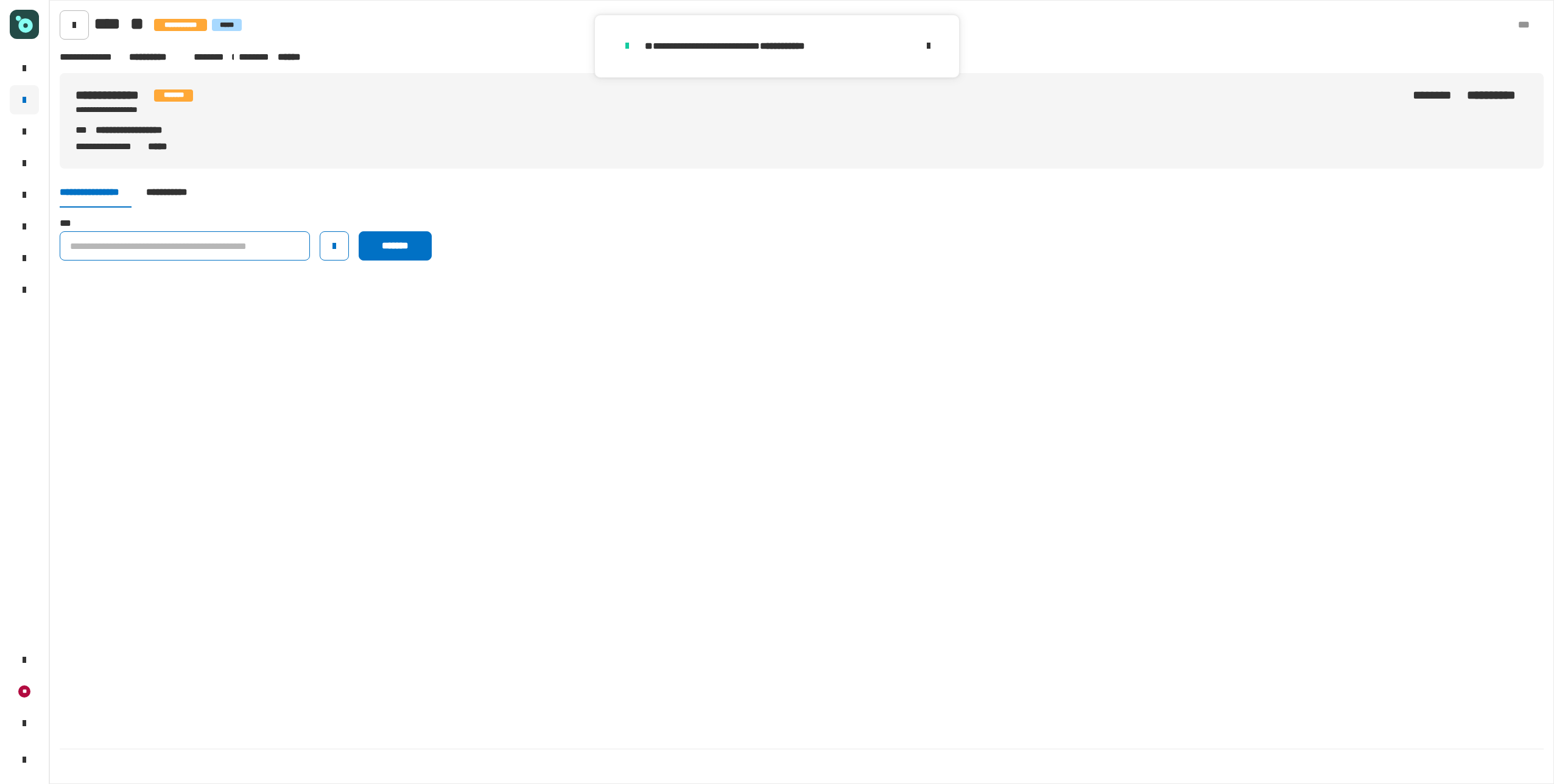 click 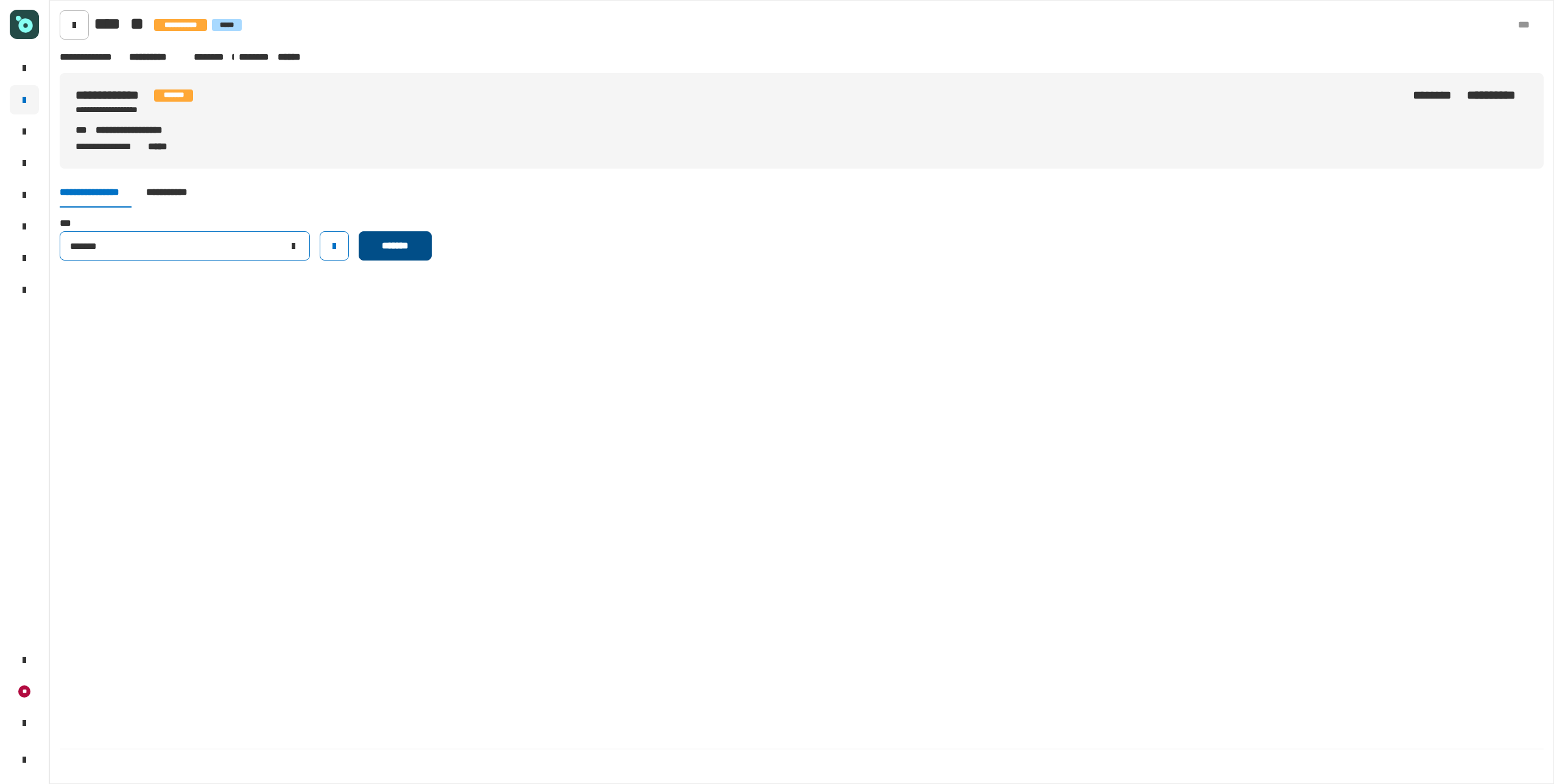 type on "*******" 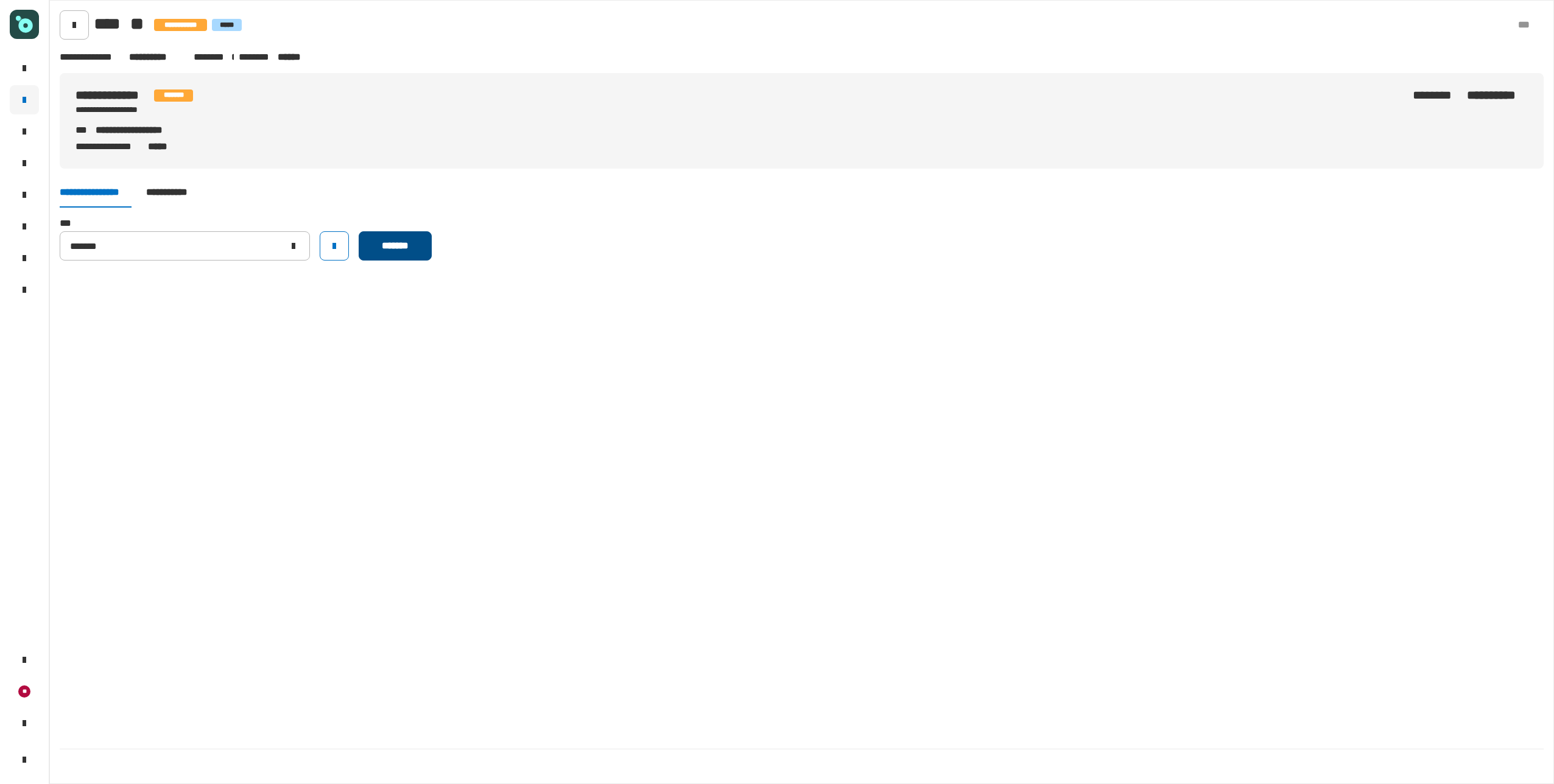 click on "*******" 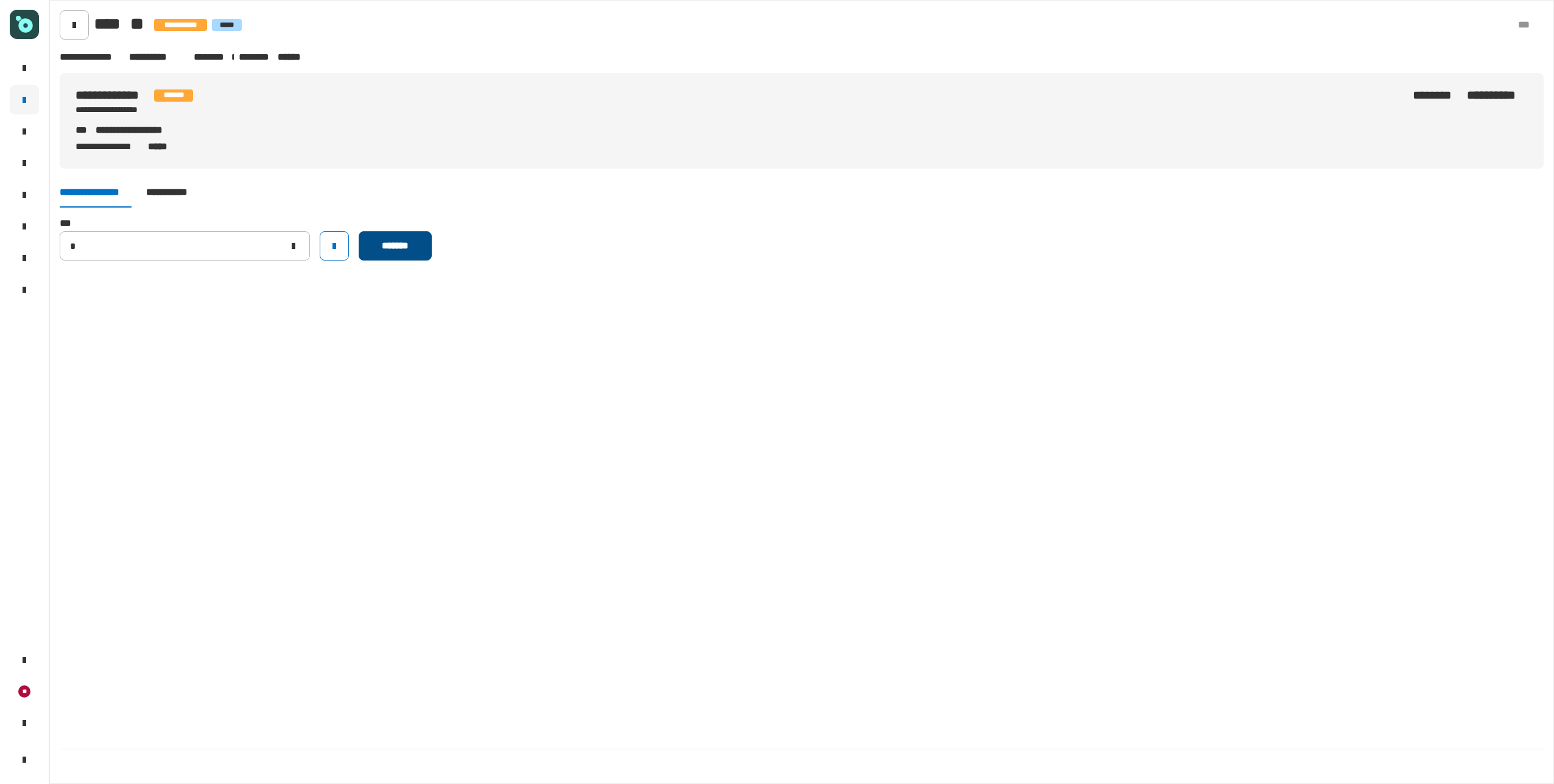 type 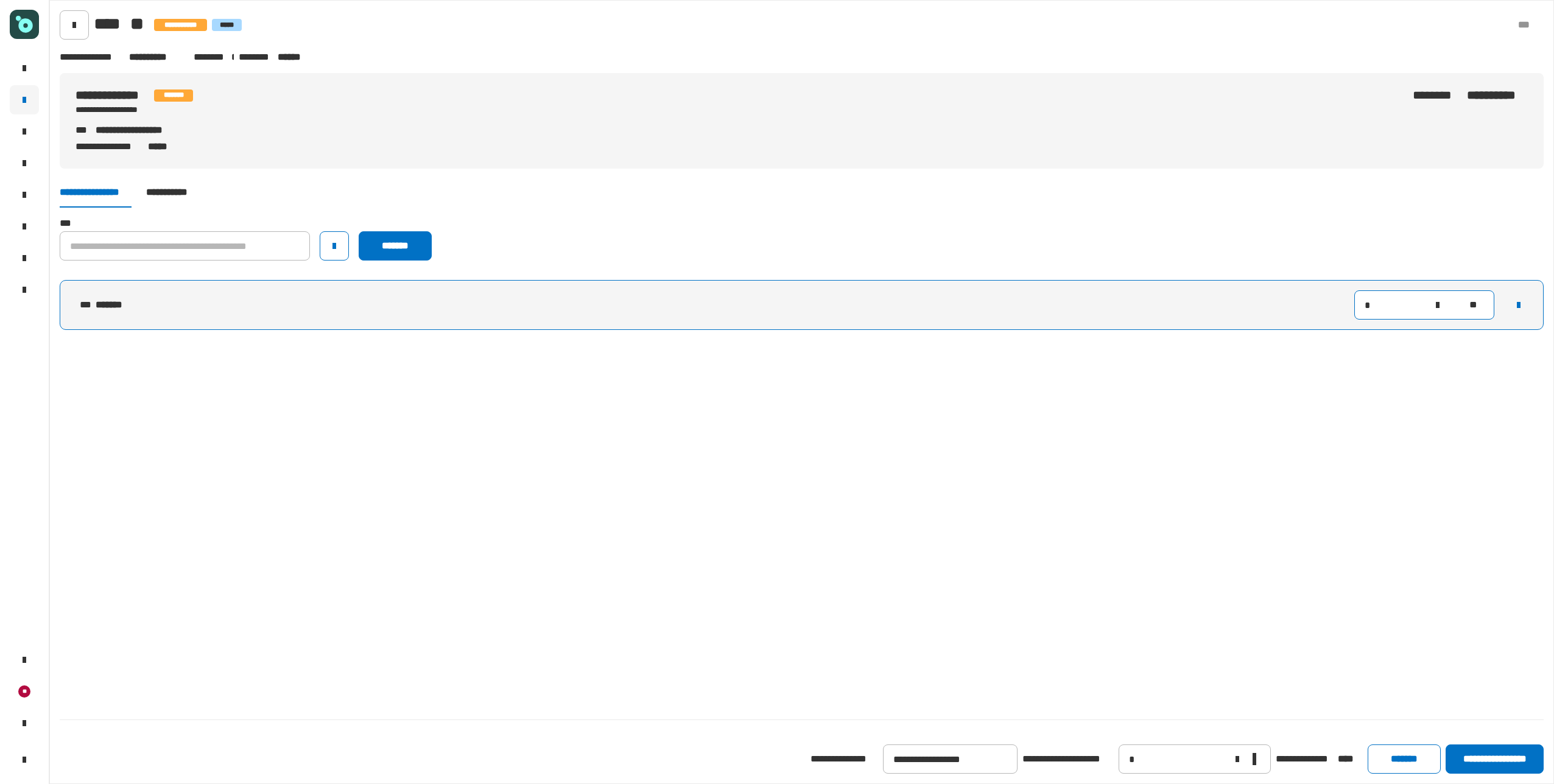 drag, startPoint x: 1384, startPoint y: 308, endPoint x: 1285, endPoint y: 305, distance: 99.04544 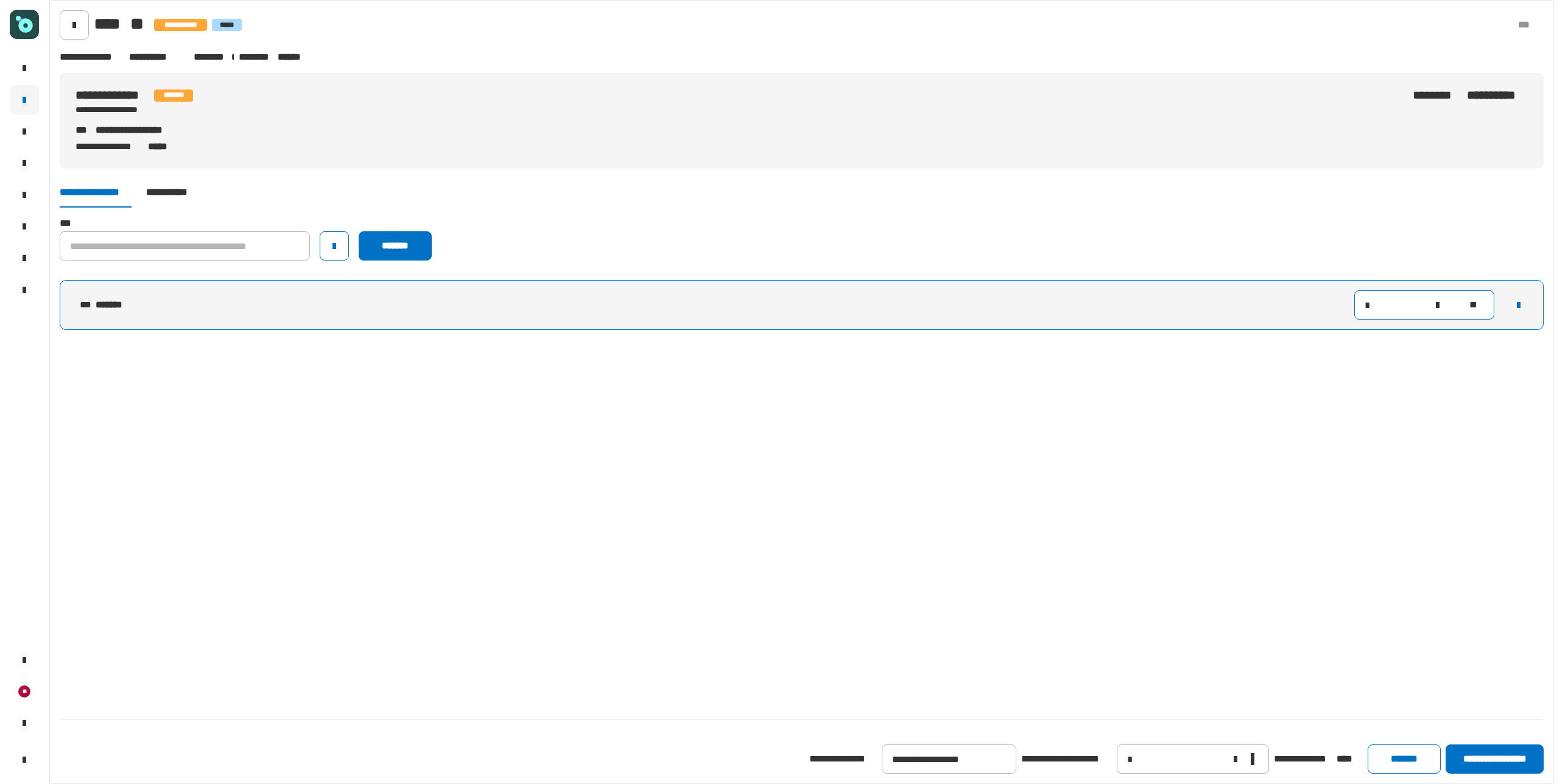 type on "**" 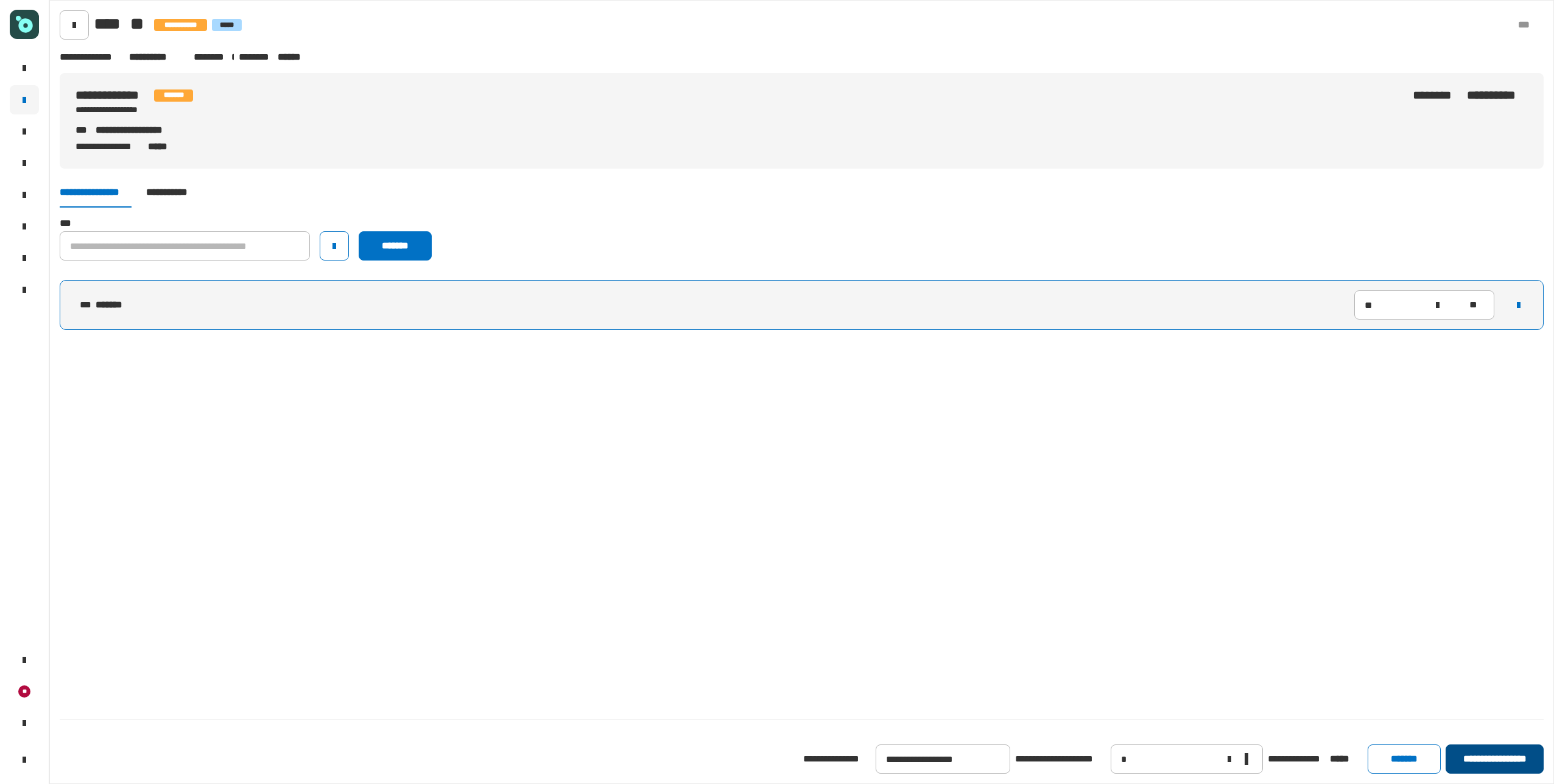 click on "**********" 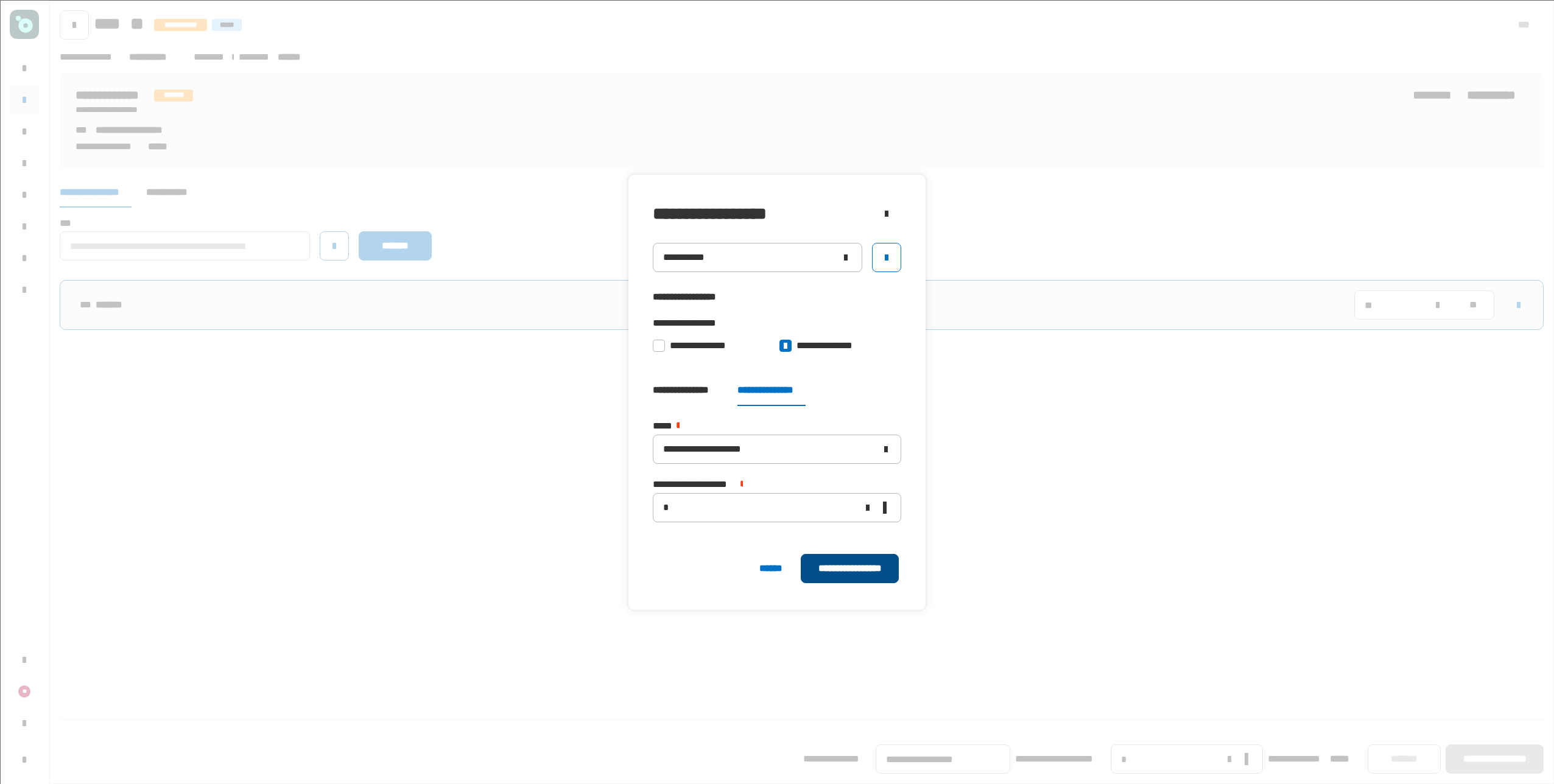 click on "**********" 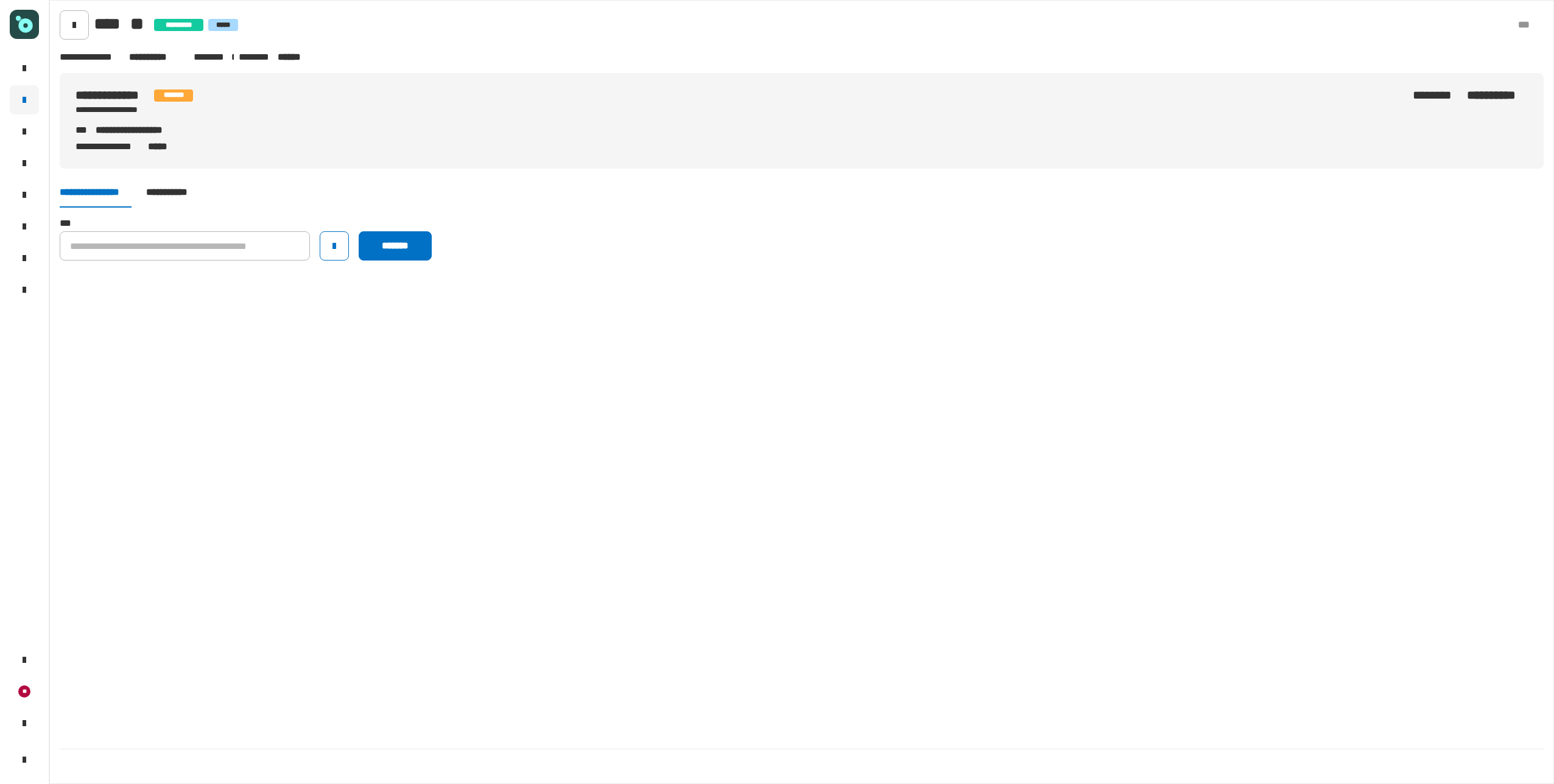 click on "**********" 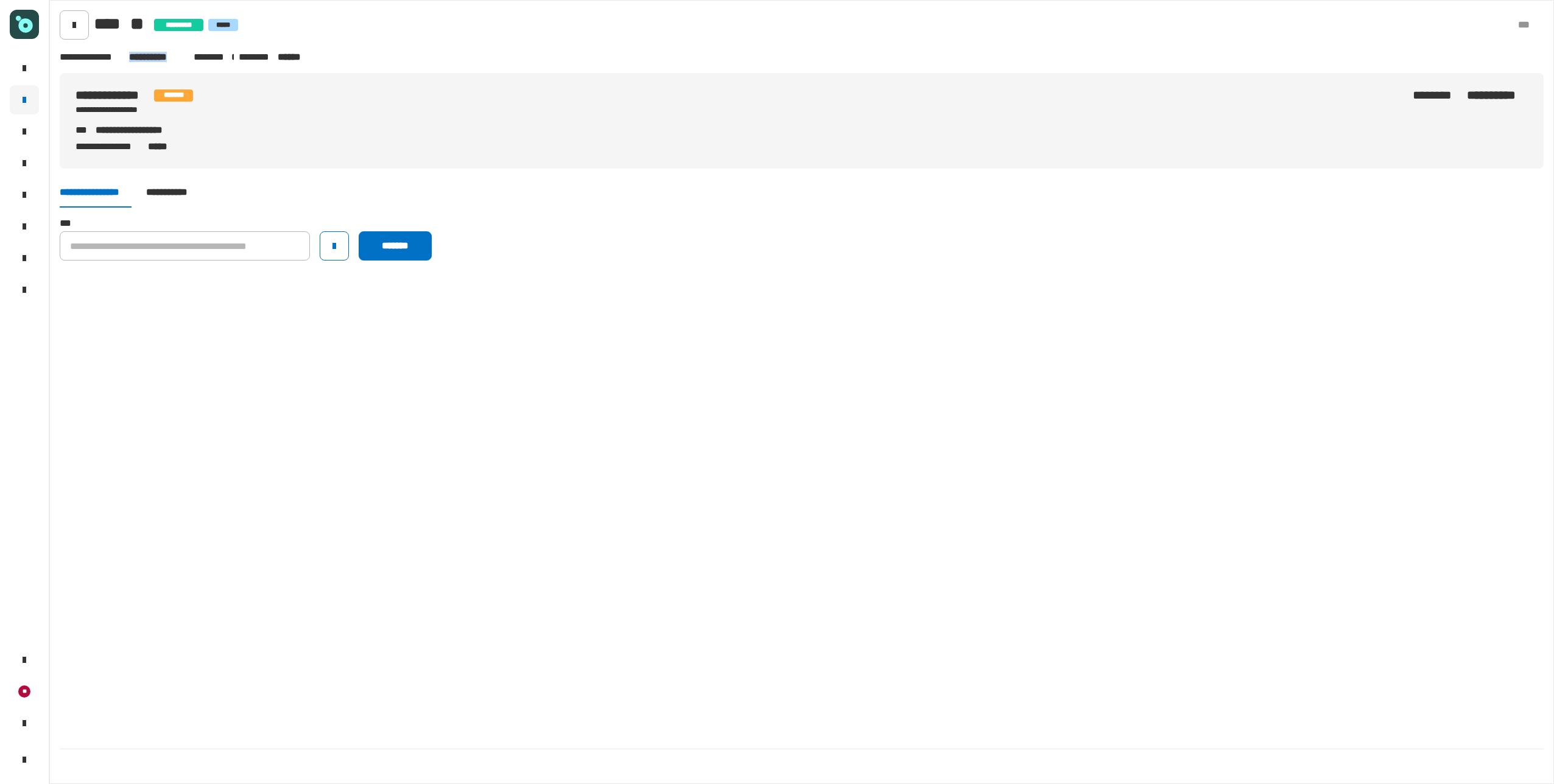 click on "**********" 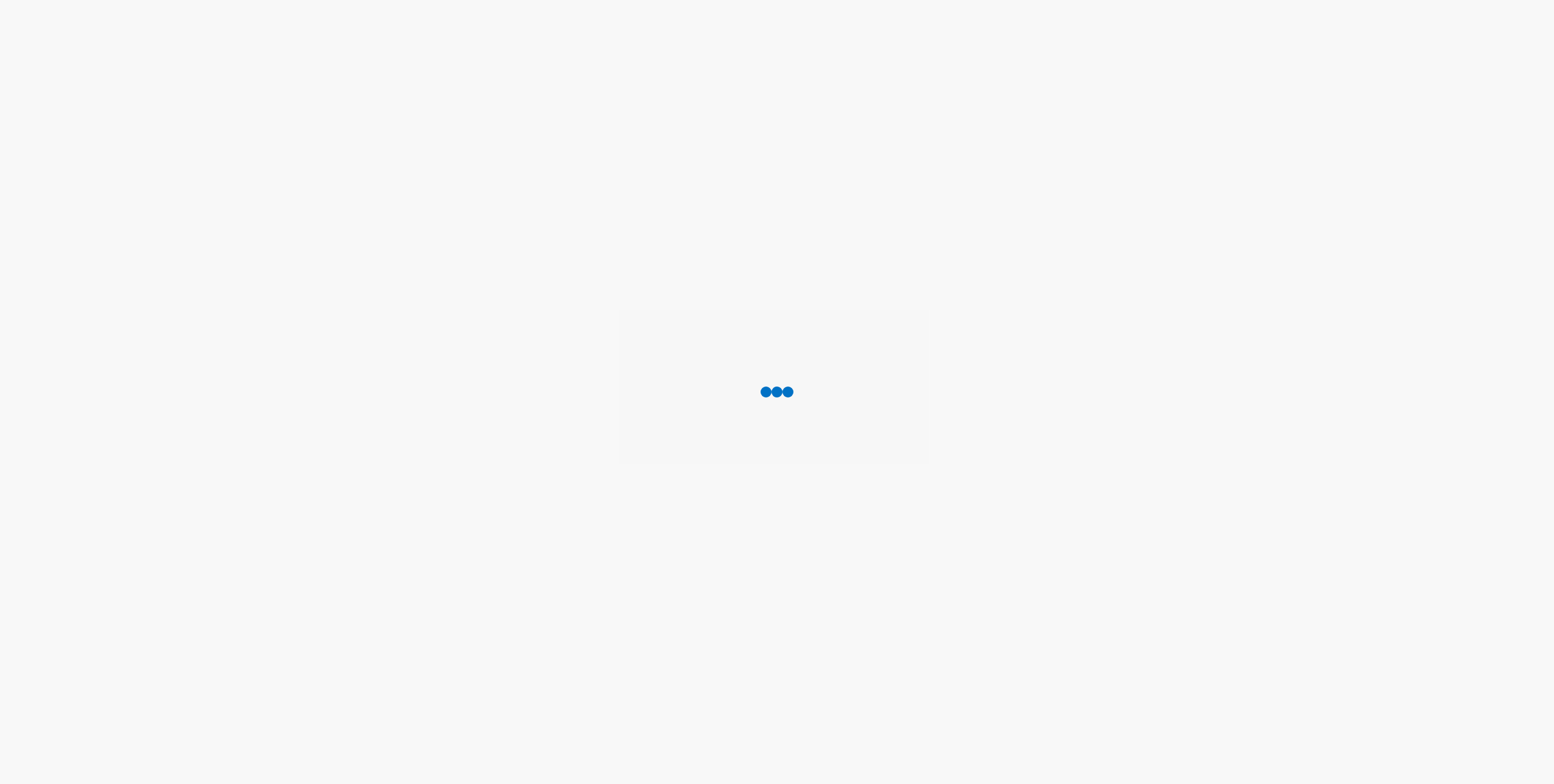 scroll, scrollTop: 0, scrollLeft: 0, axis: both 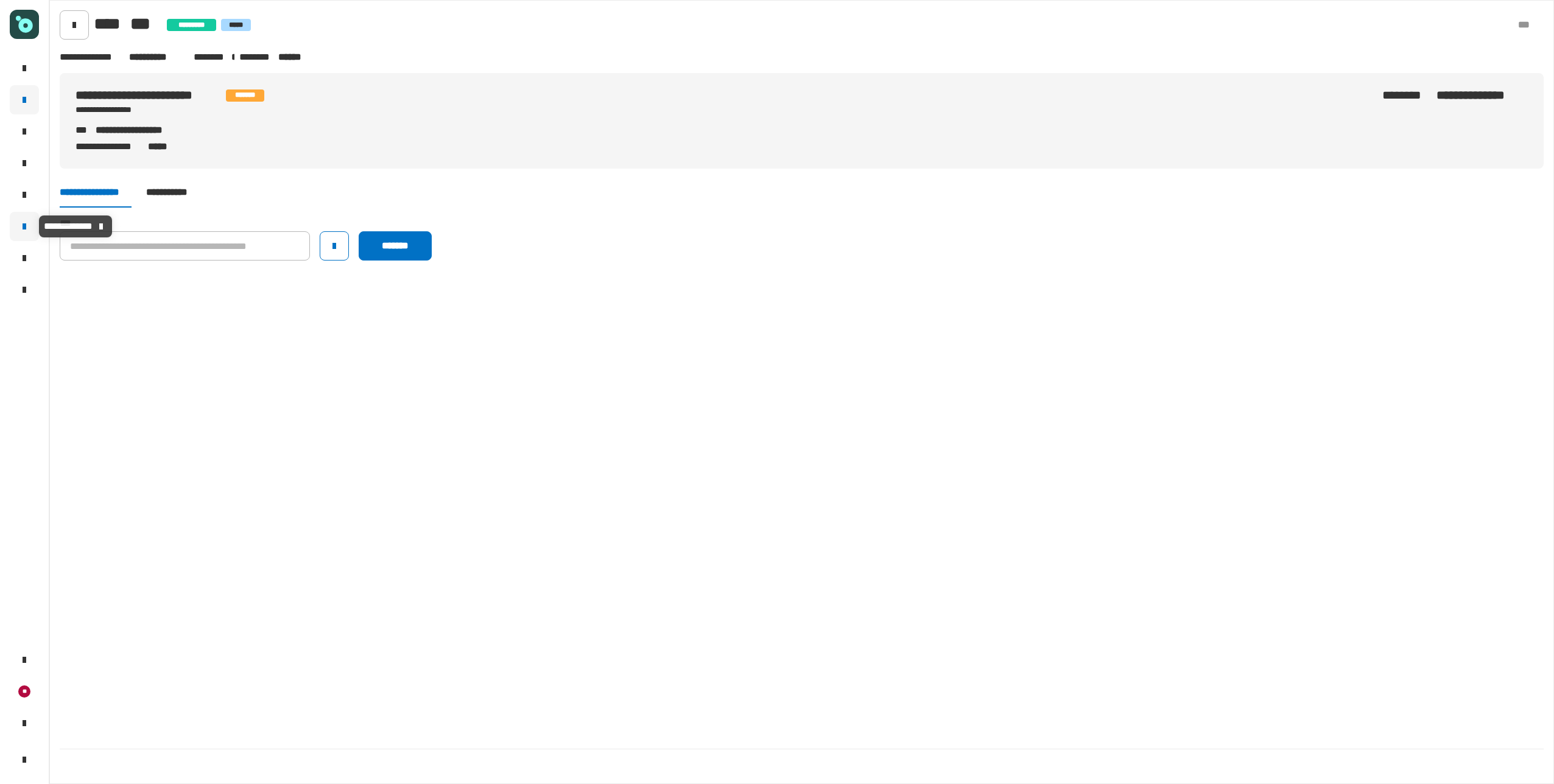 click 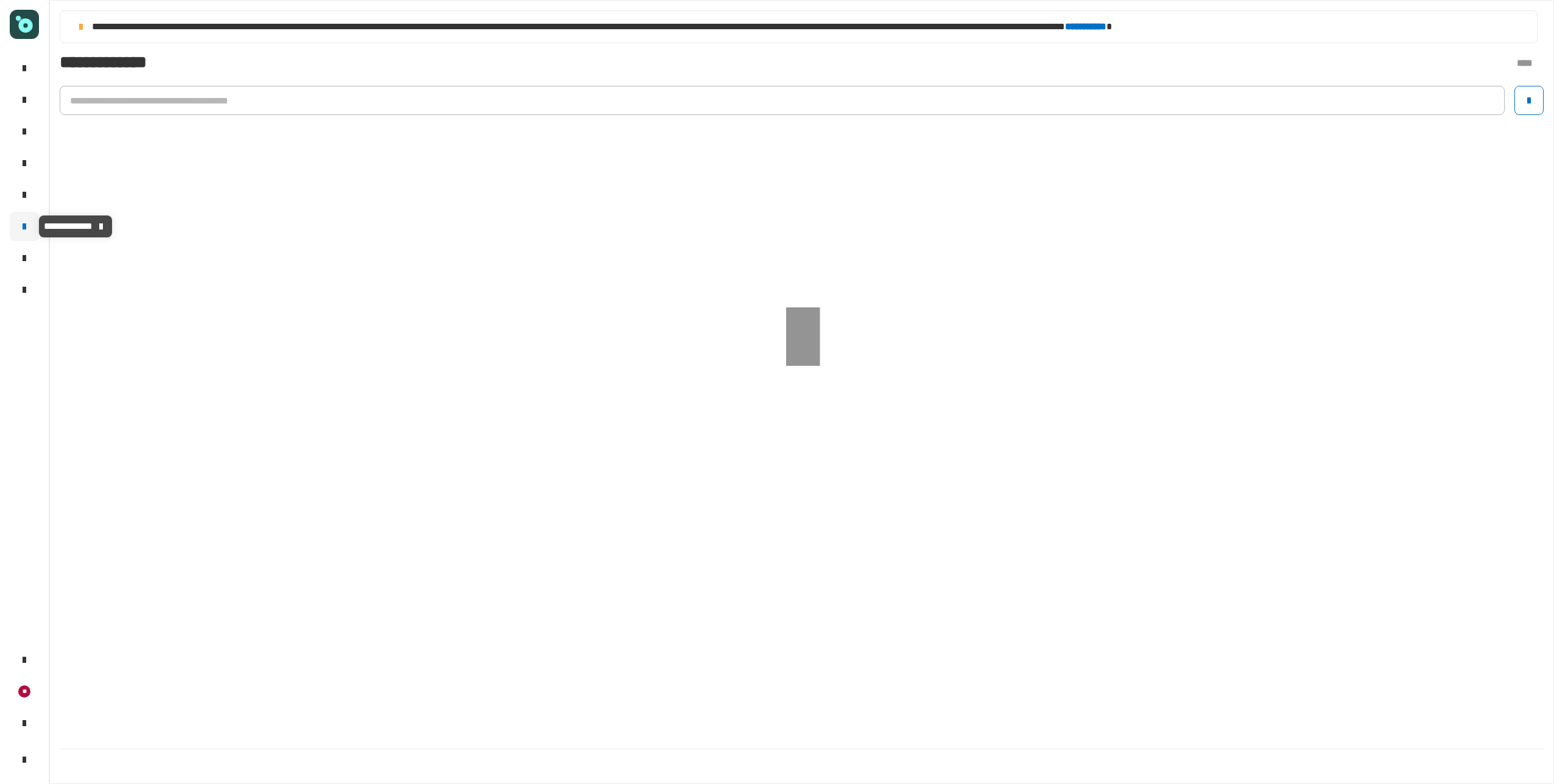 type on "**********" 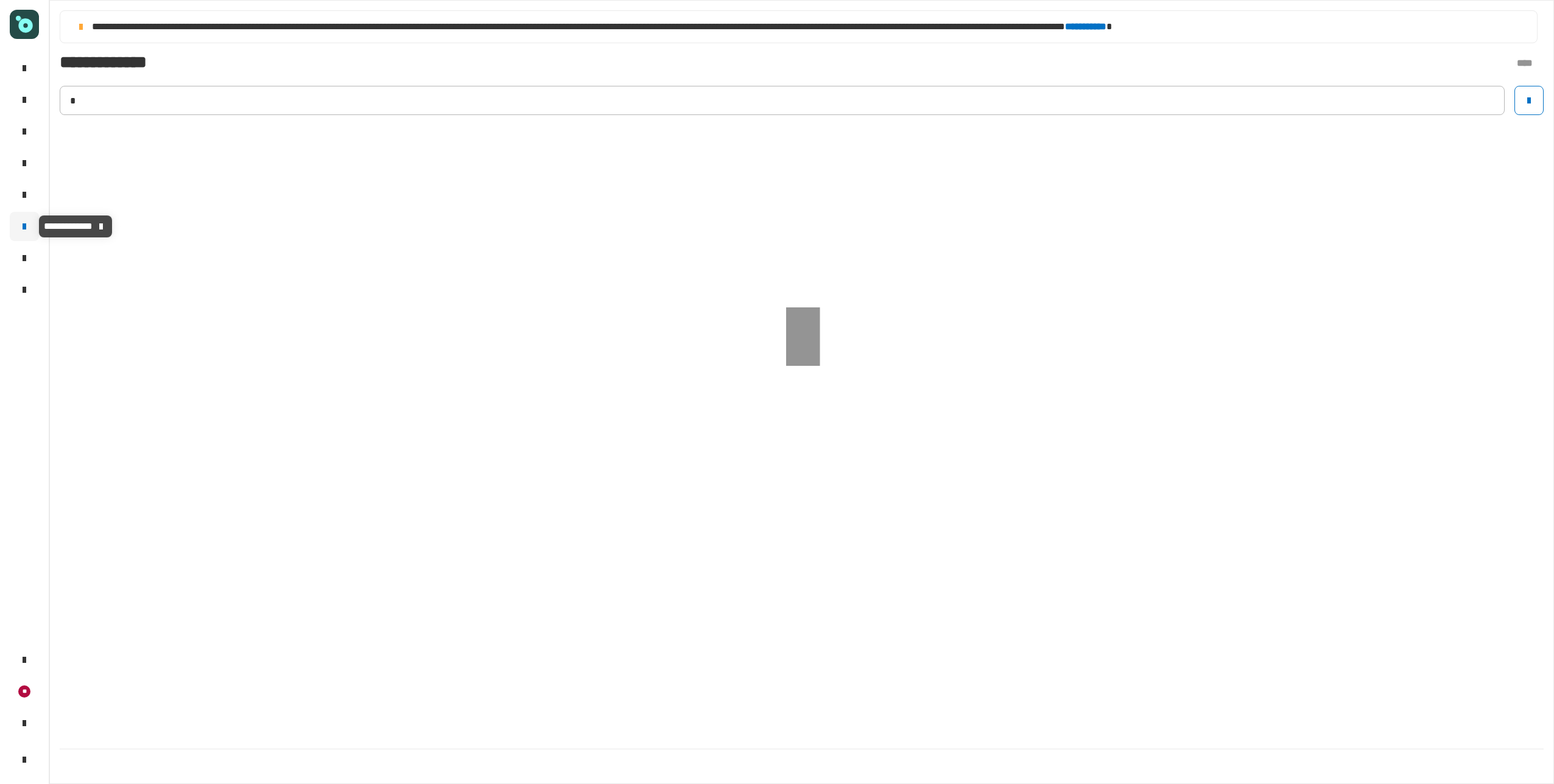 type 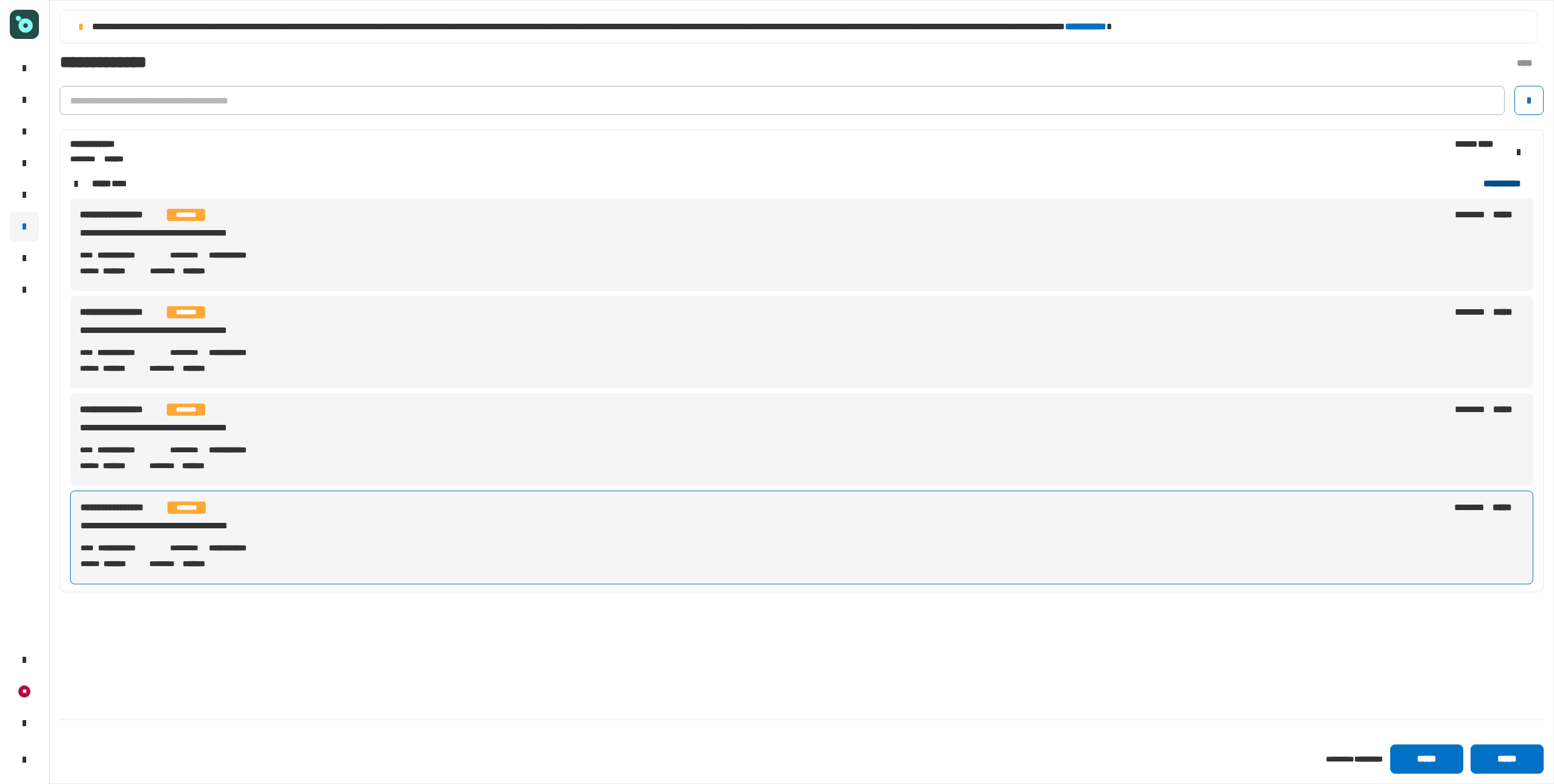 click on "**********" 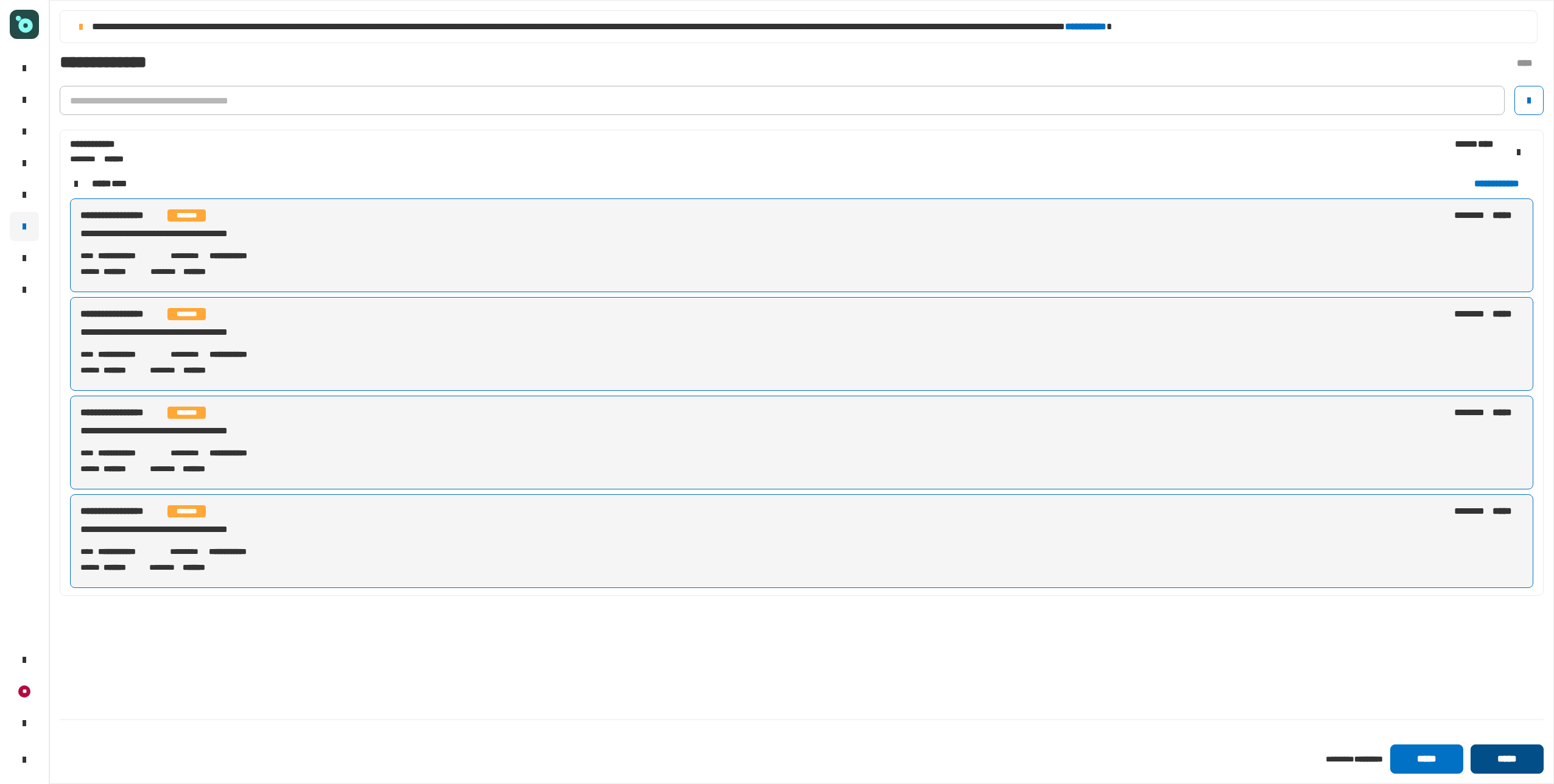 click on "*****" 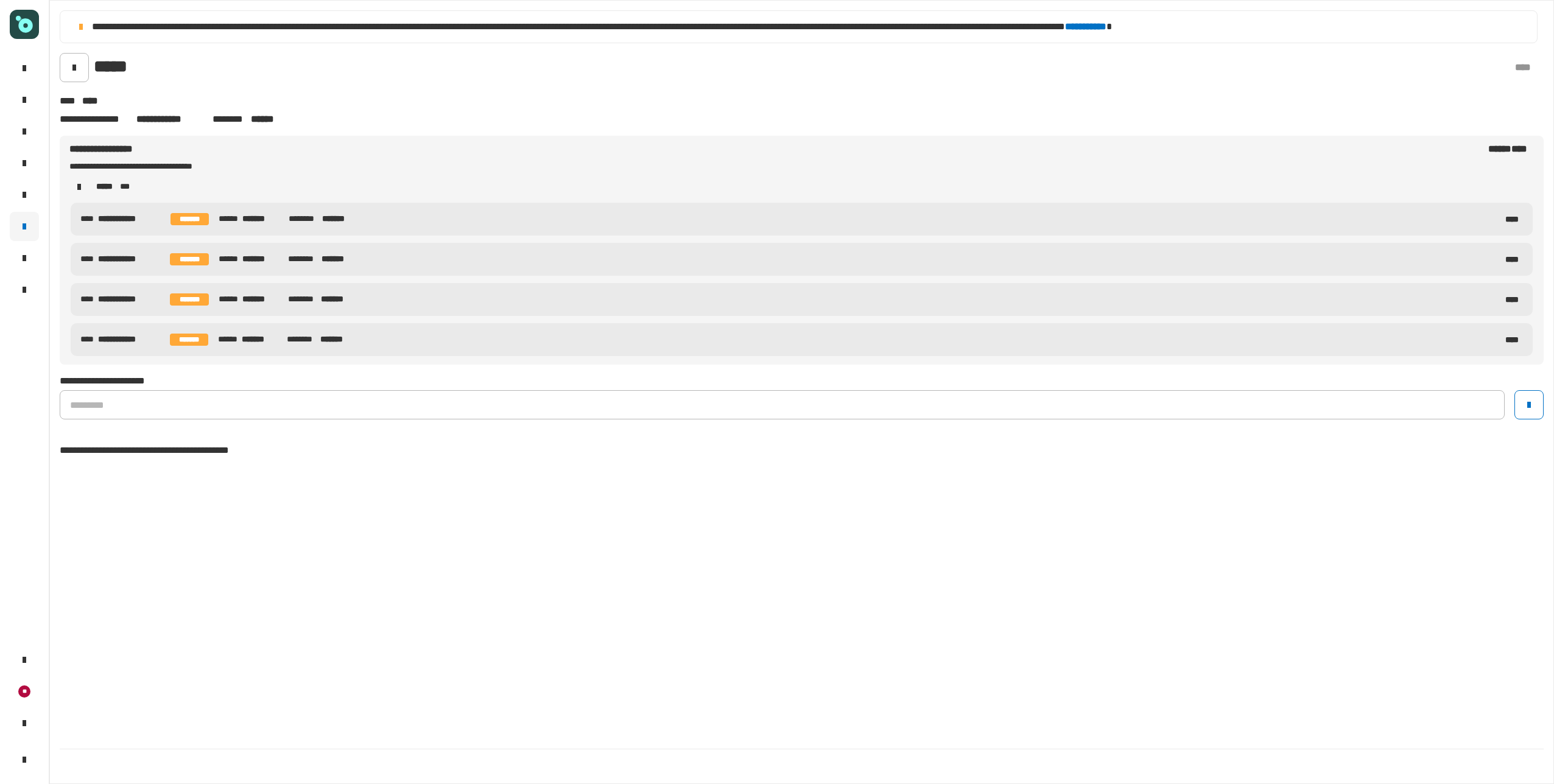 type on "*******" 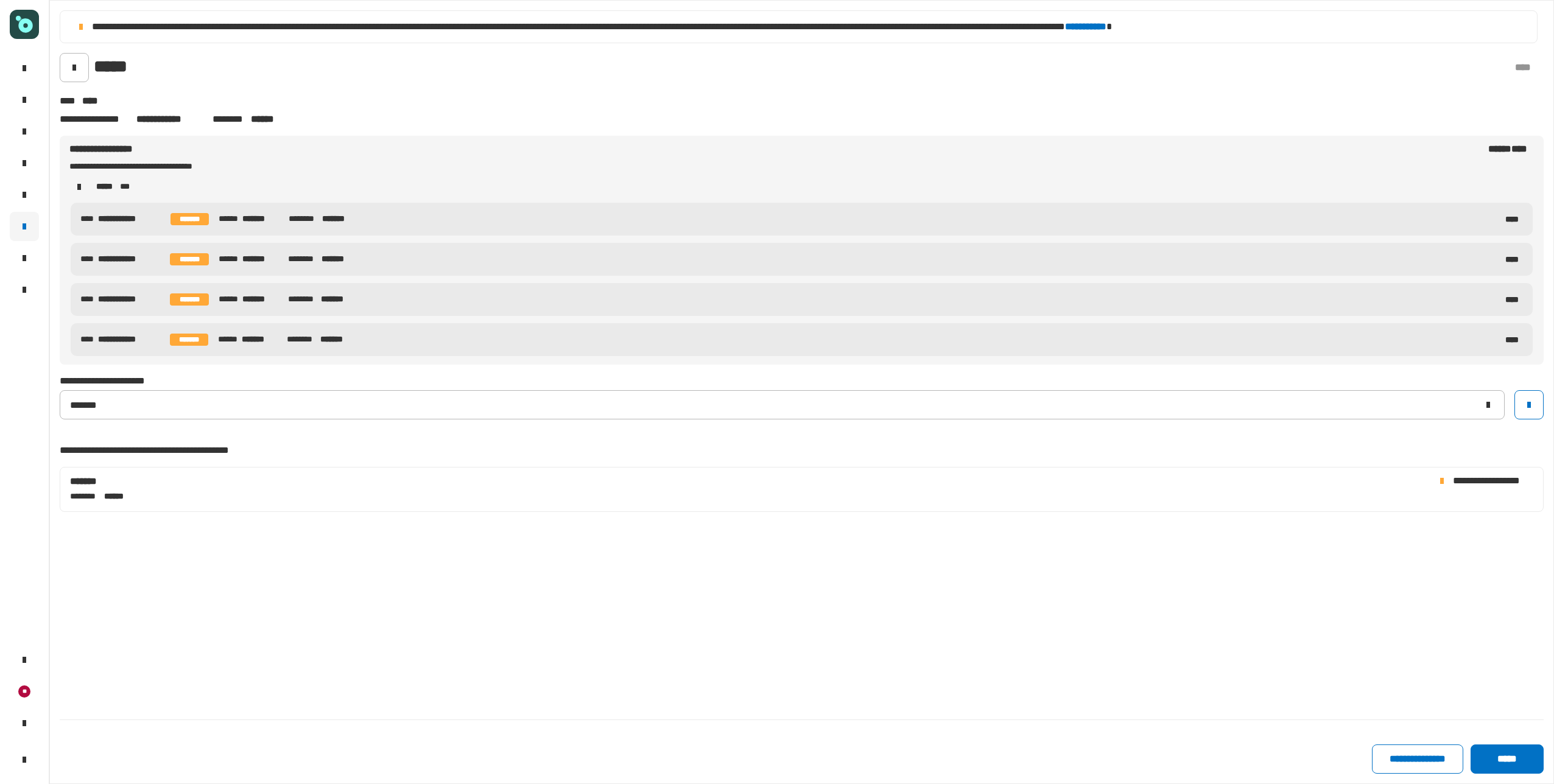 click on "*****" 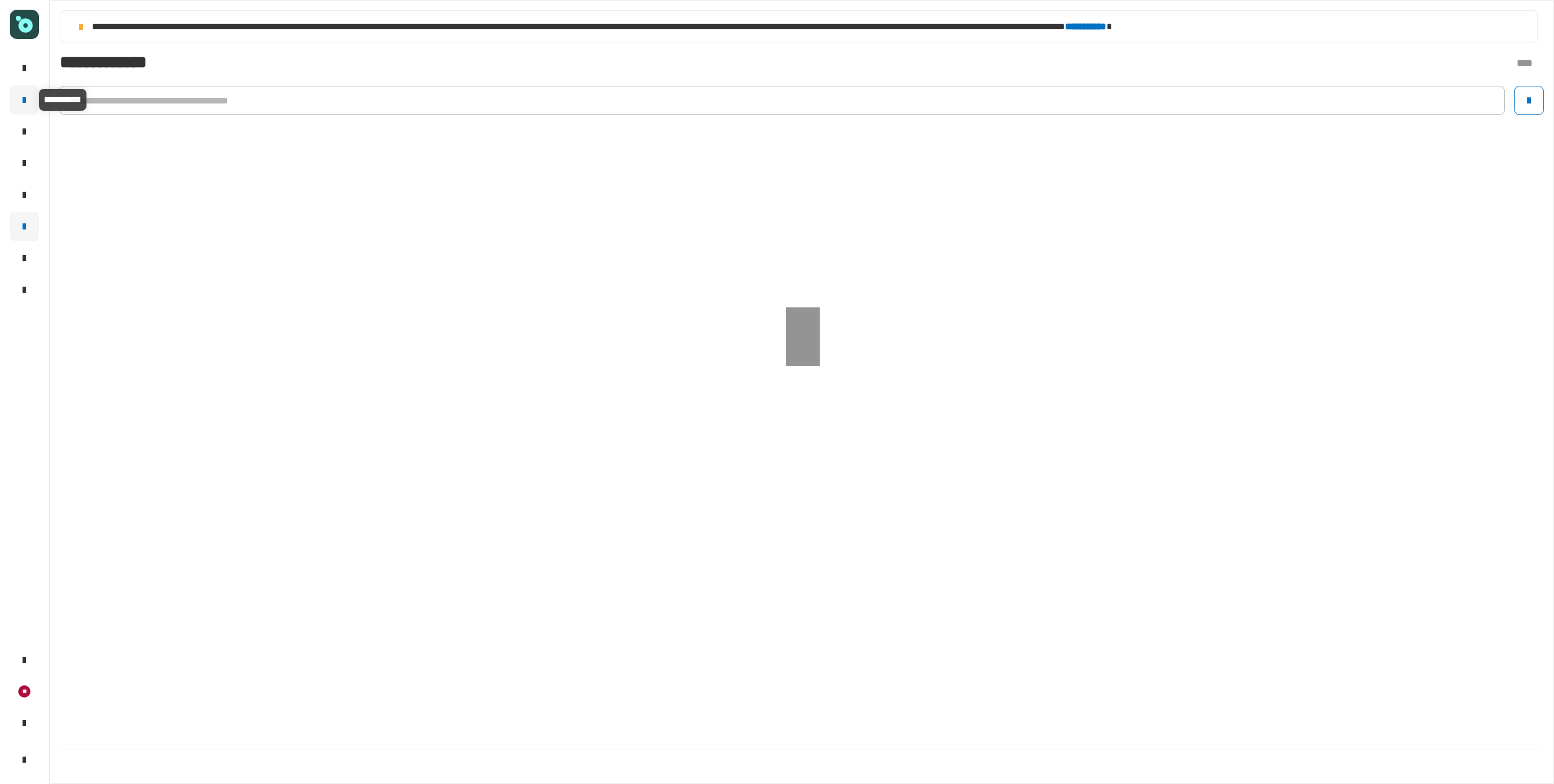 click 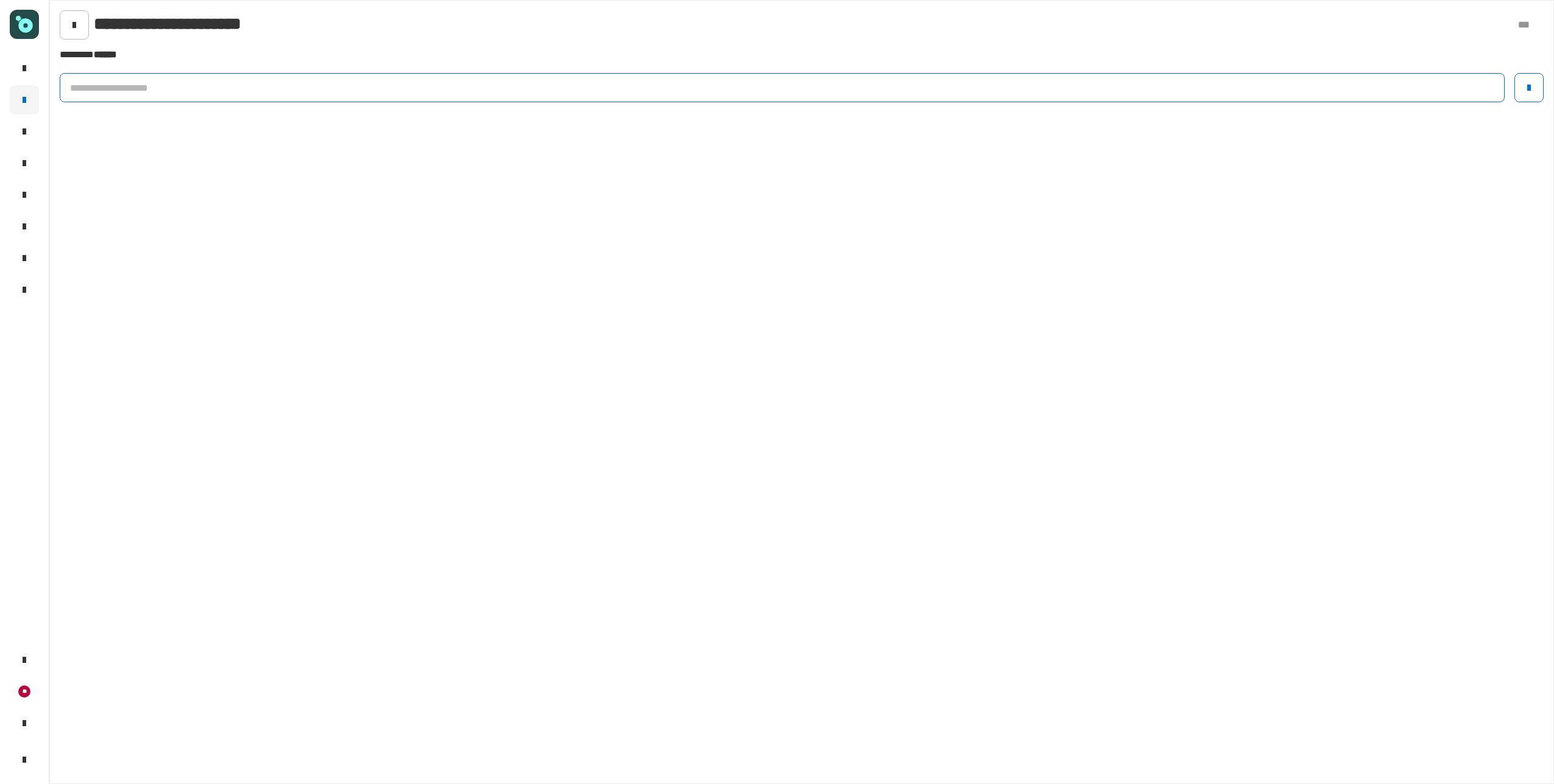 click 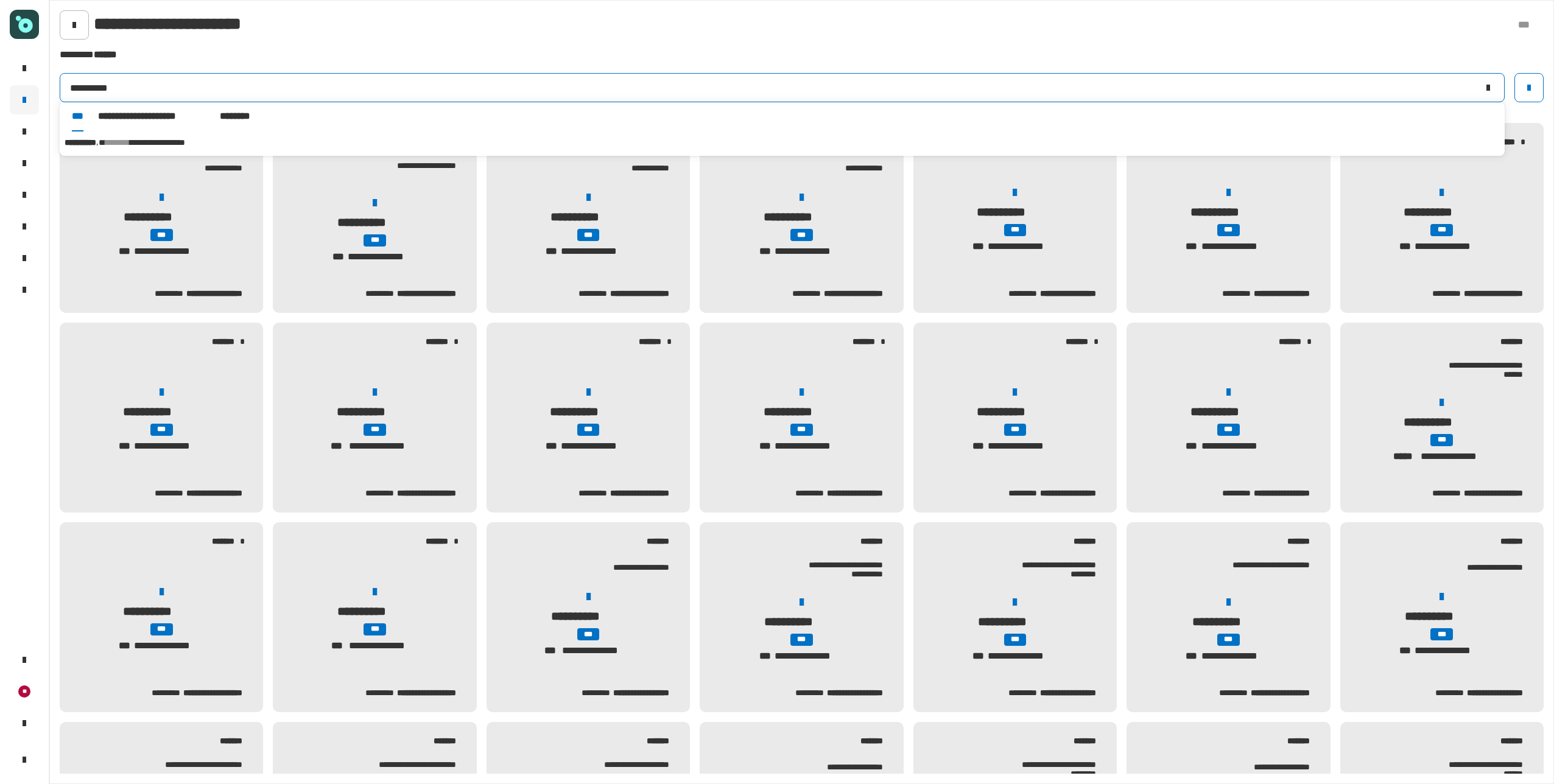 type on "**********" 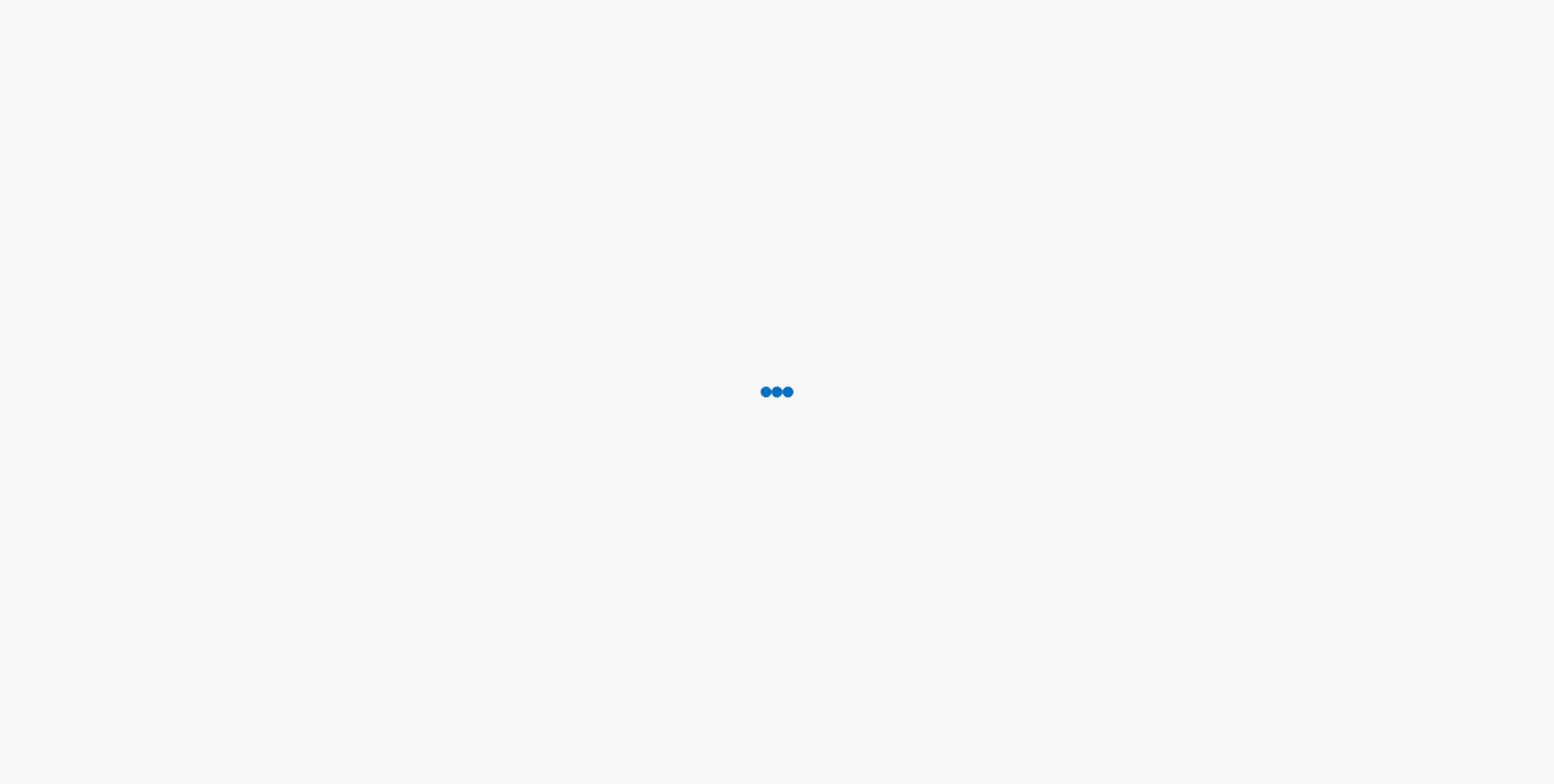 scroll, scrollTop: 0, scrollLeft: 0, axis: both 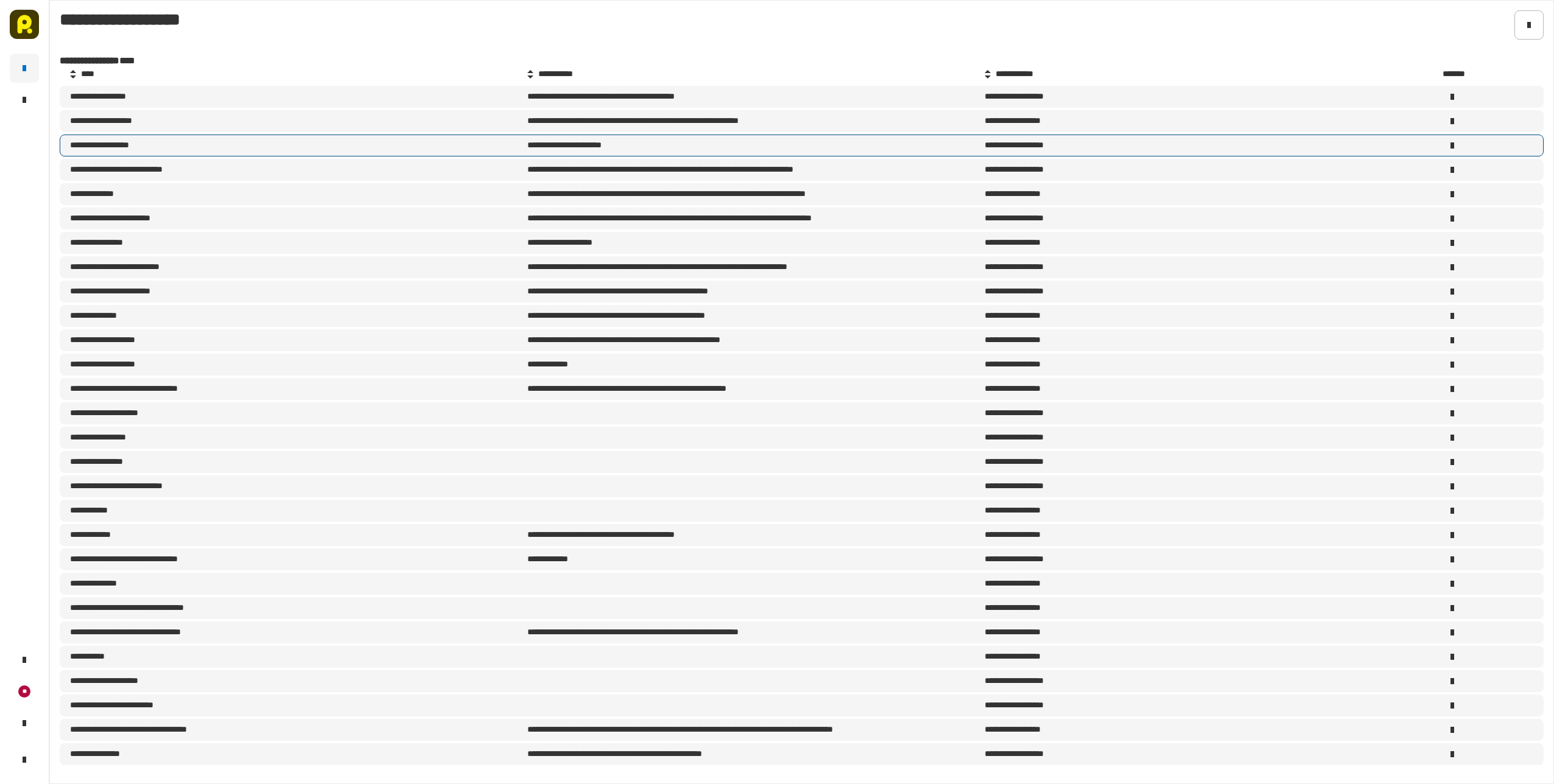 click on "**********" at bounding box center [107, 145] 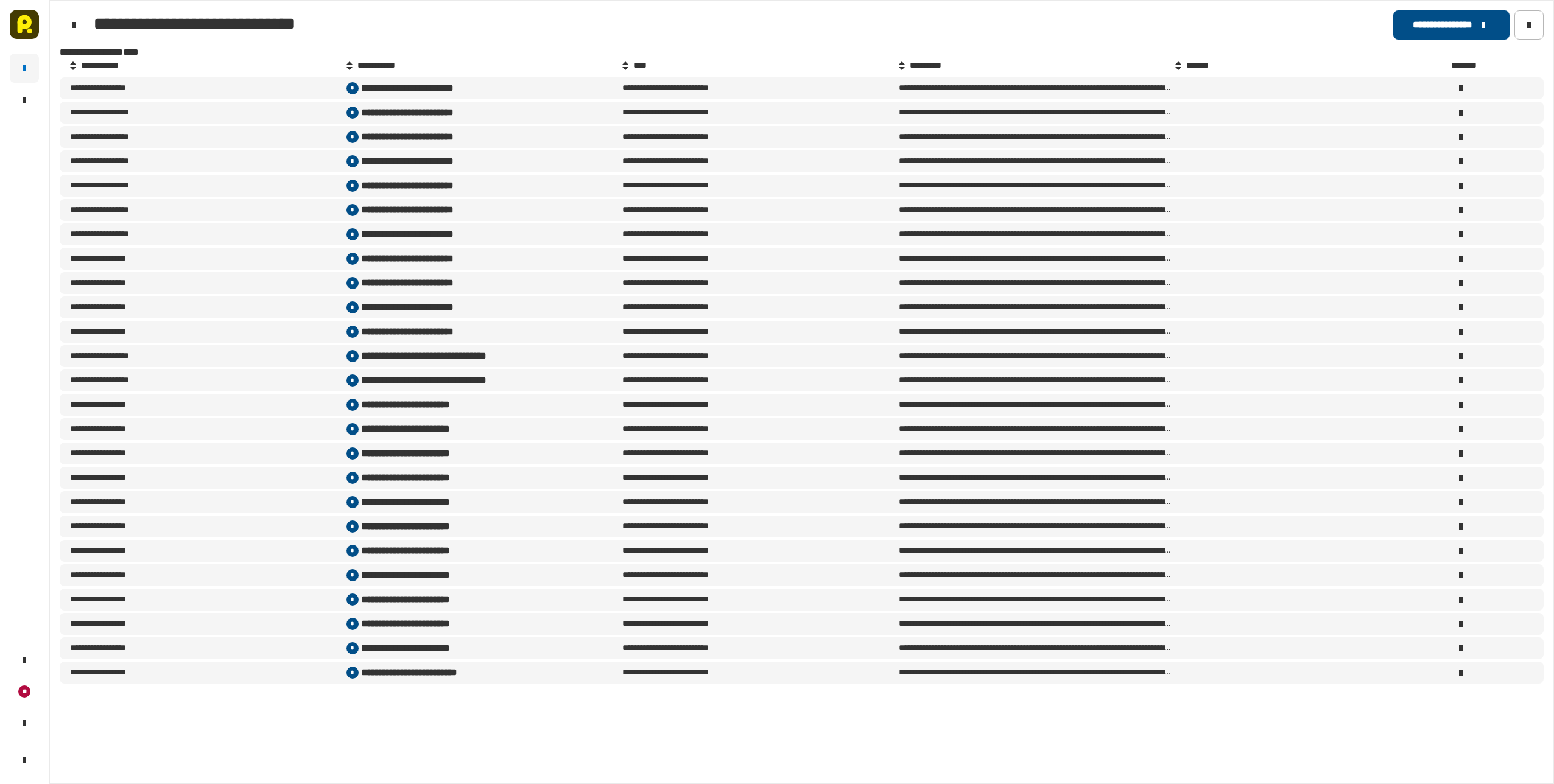 click on "**********" 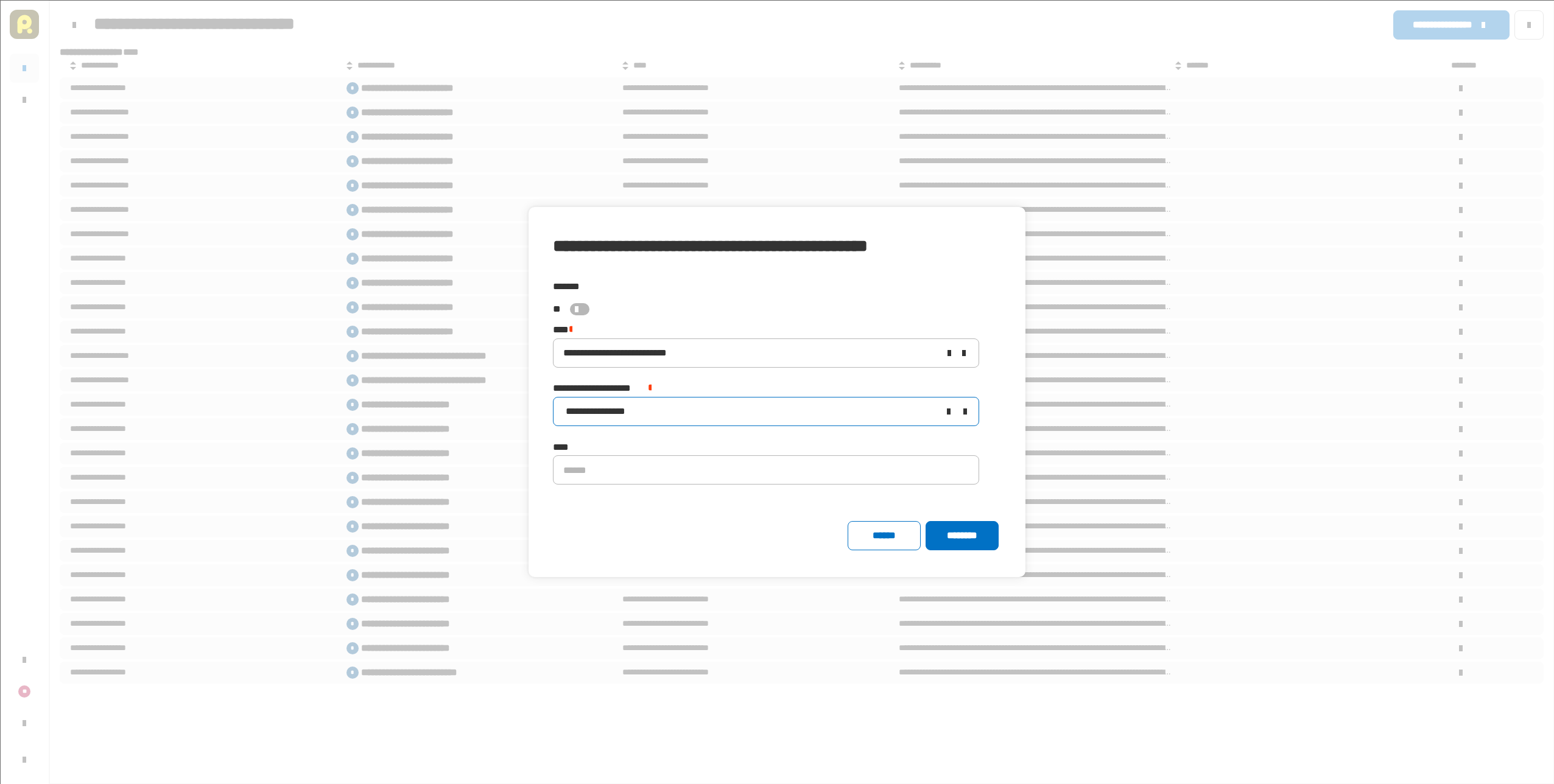 click on "**********" 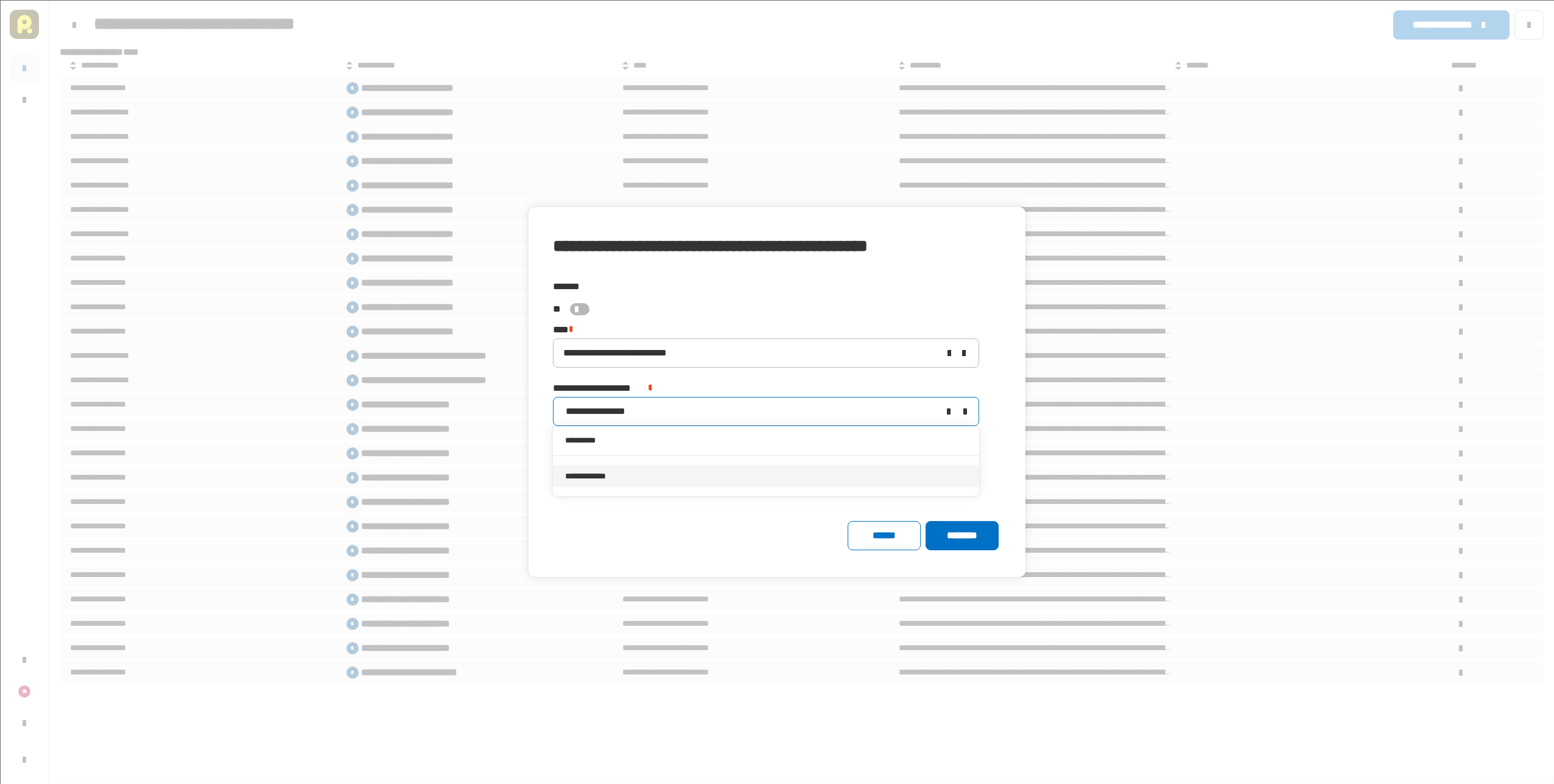 type on "**********" 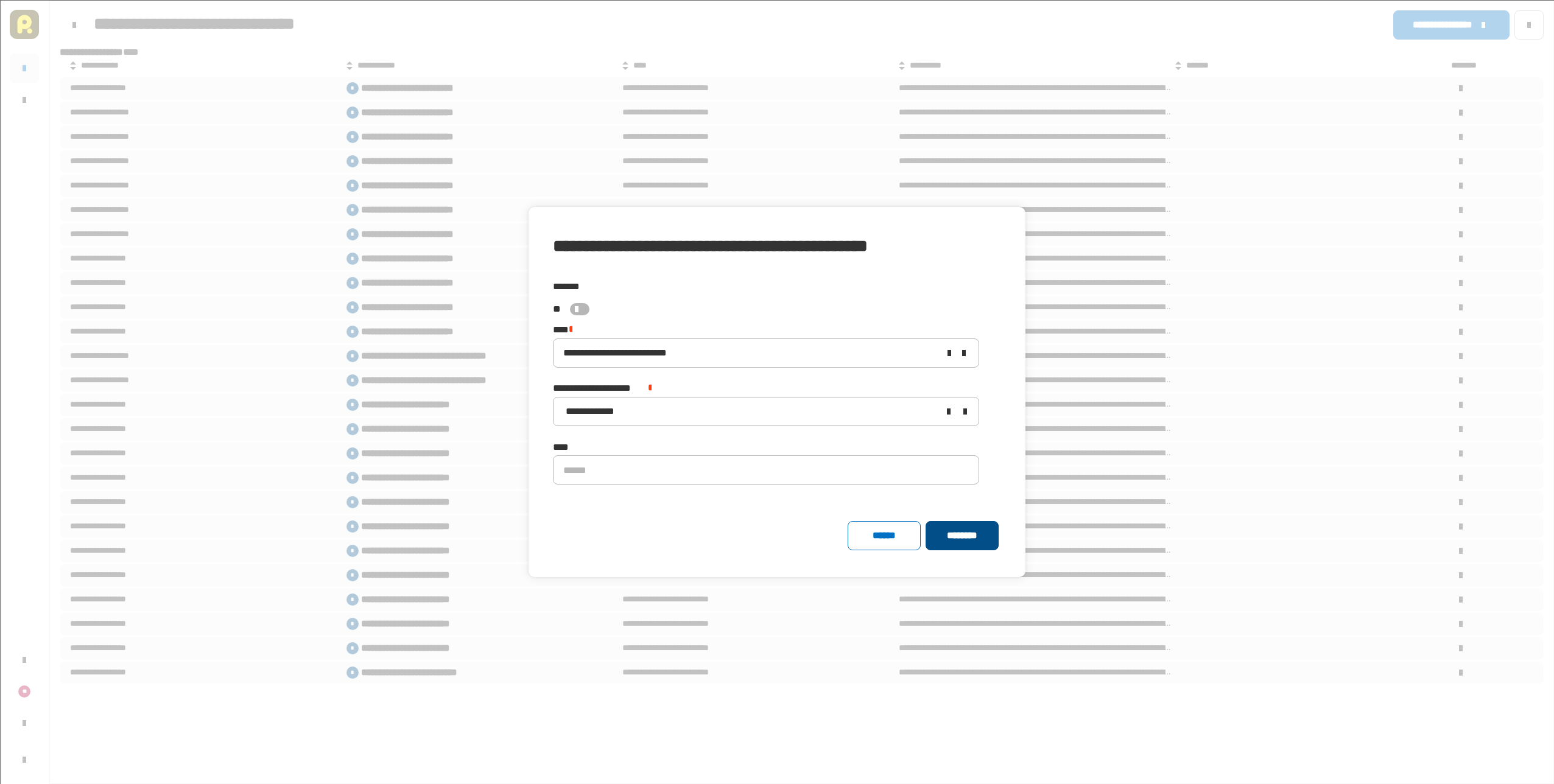 click on "********" 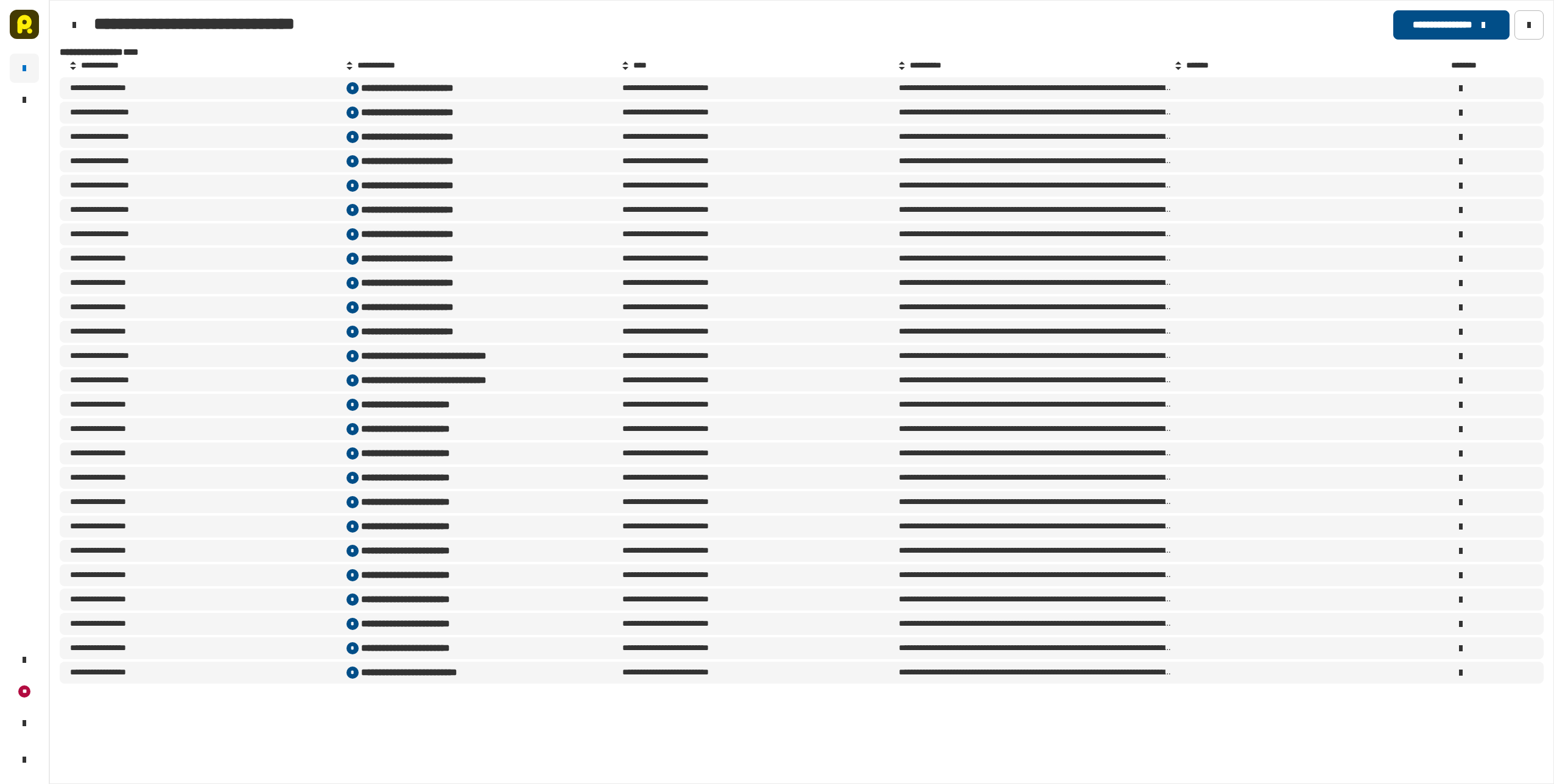 click on "**********" 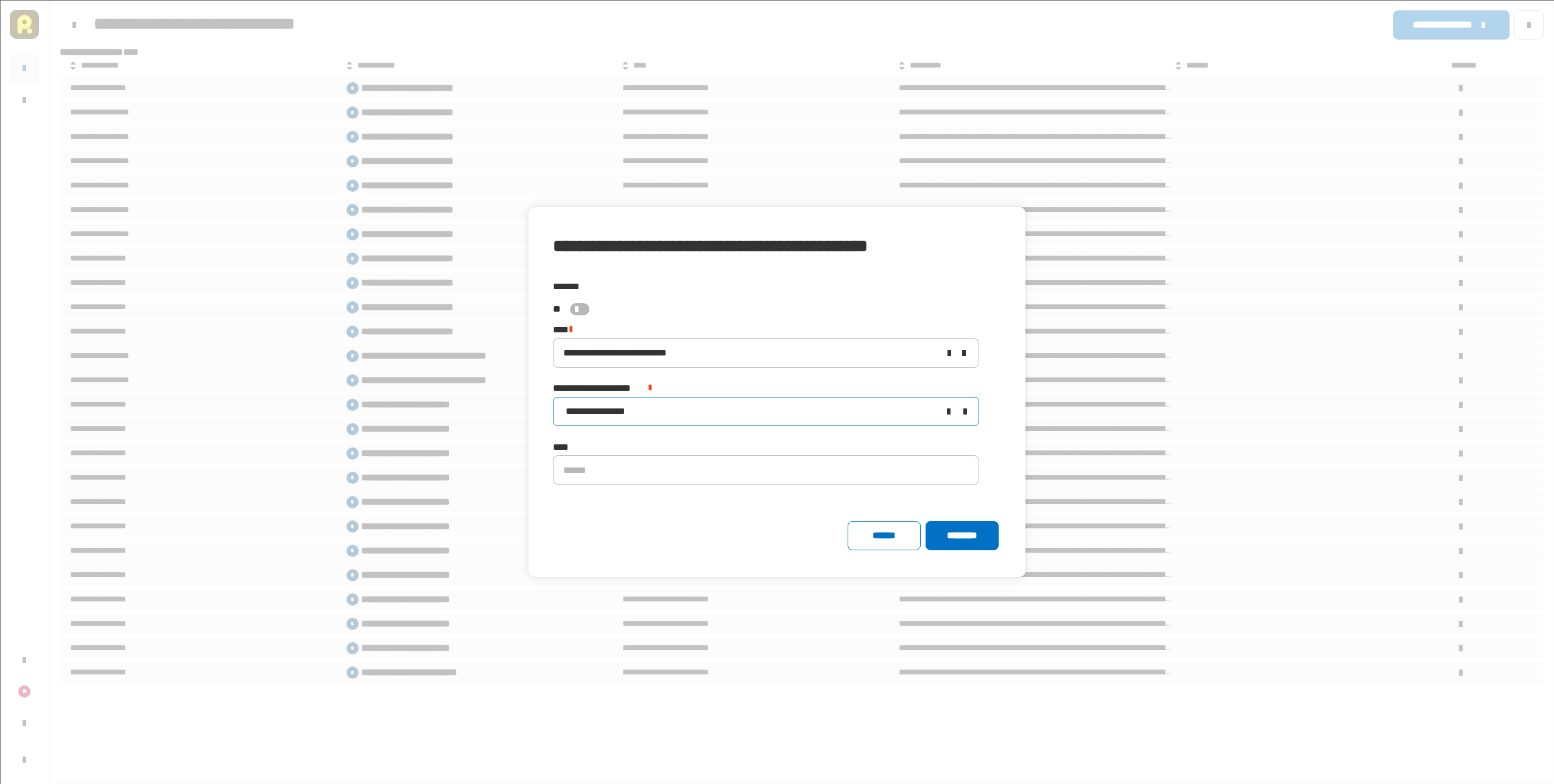 click on "**********" 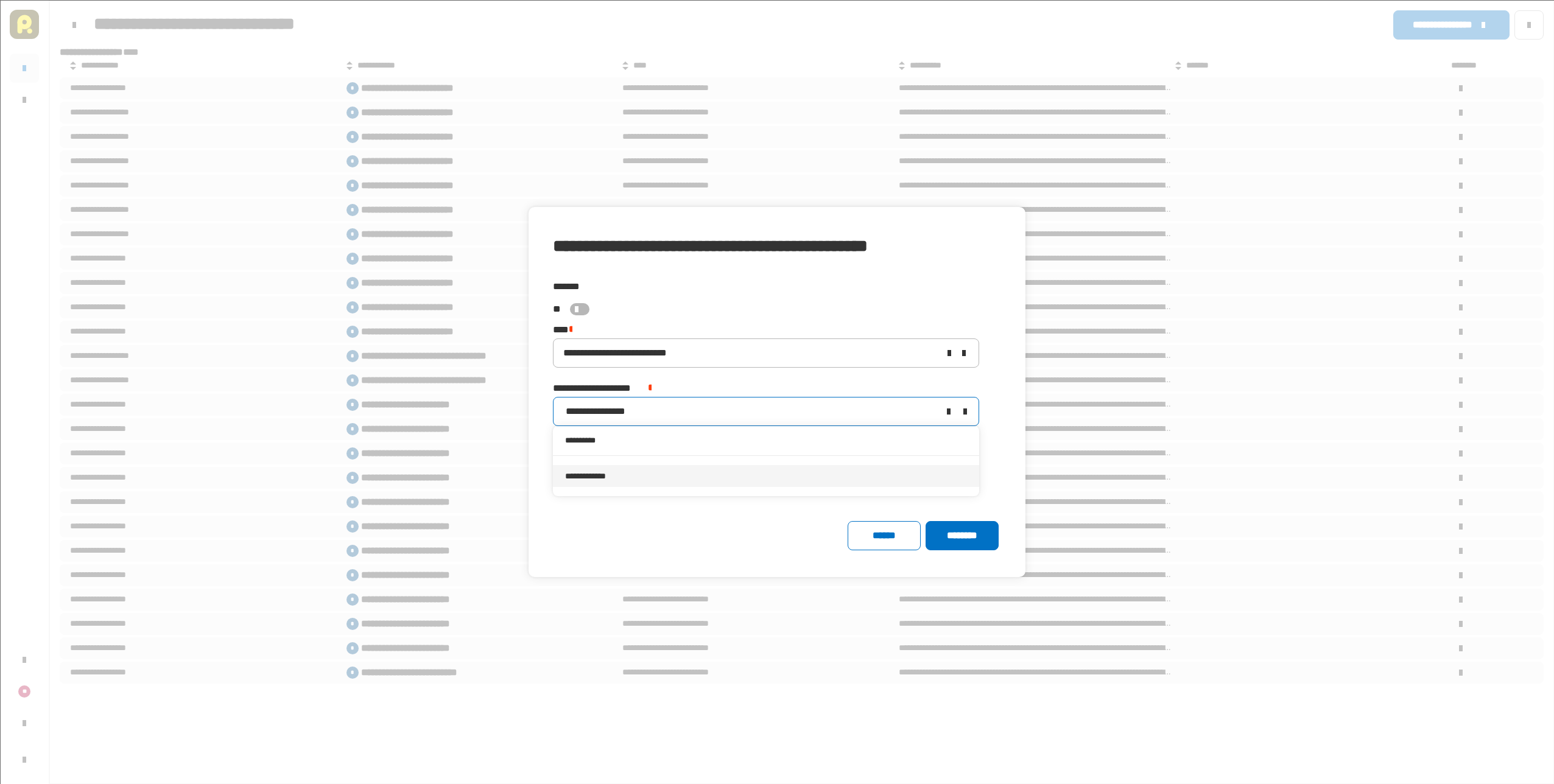 type on "**********" 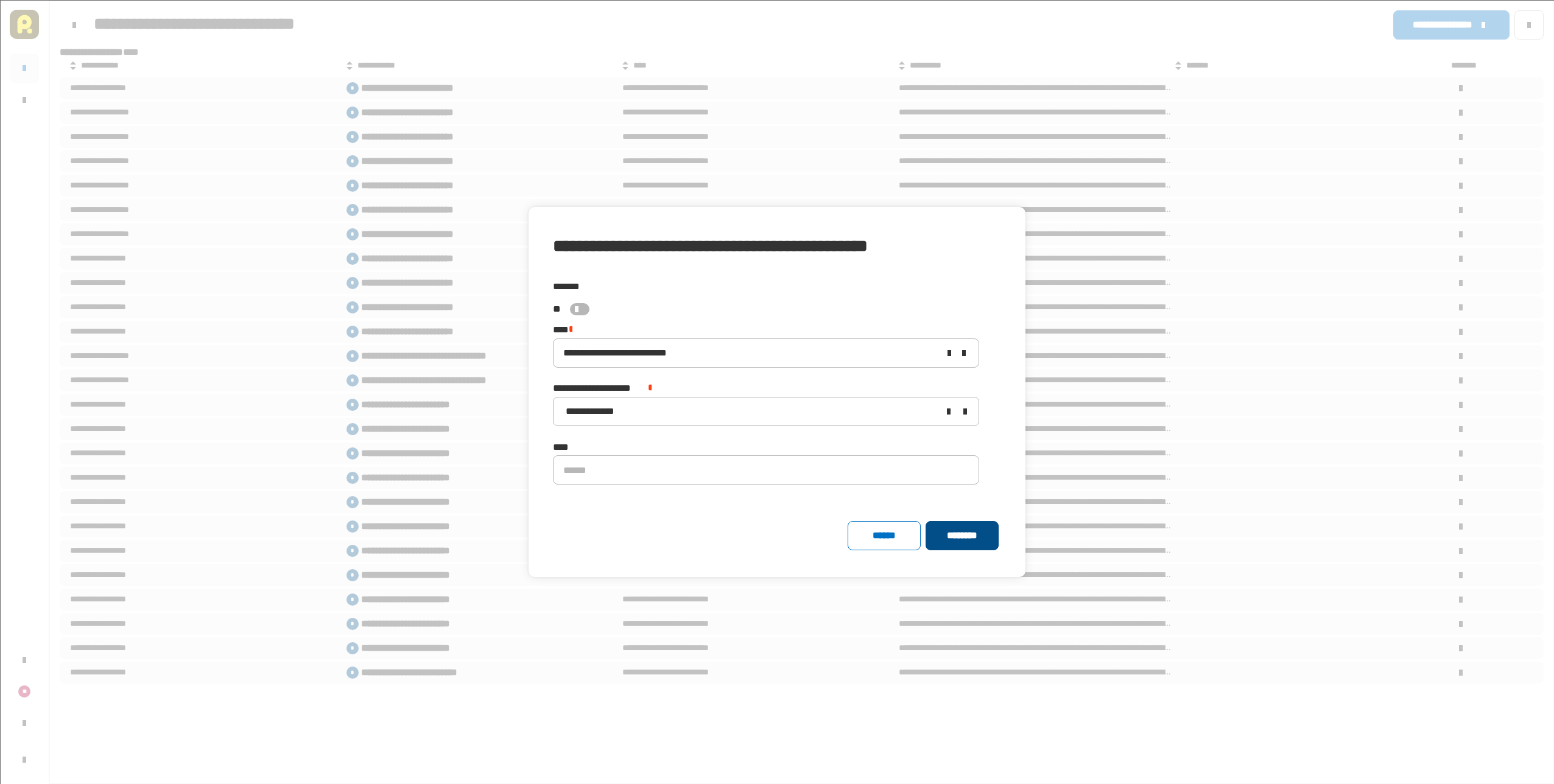 click on "********" 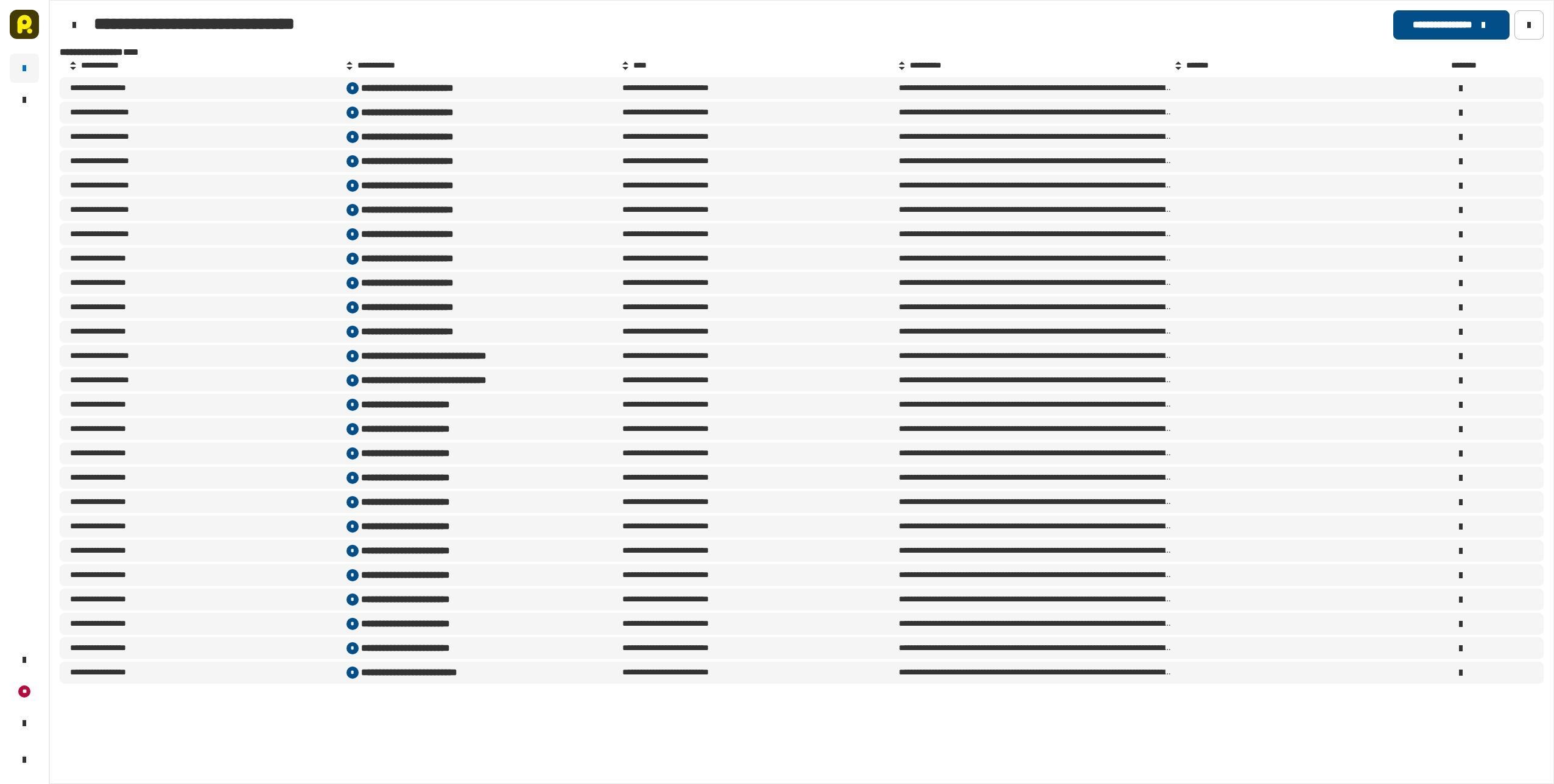 click on "**********" 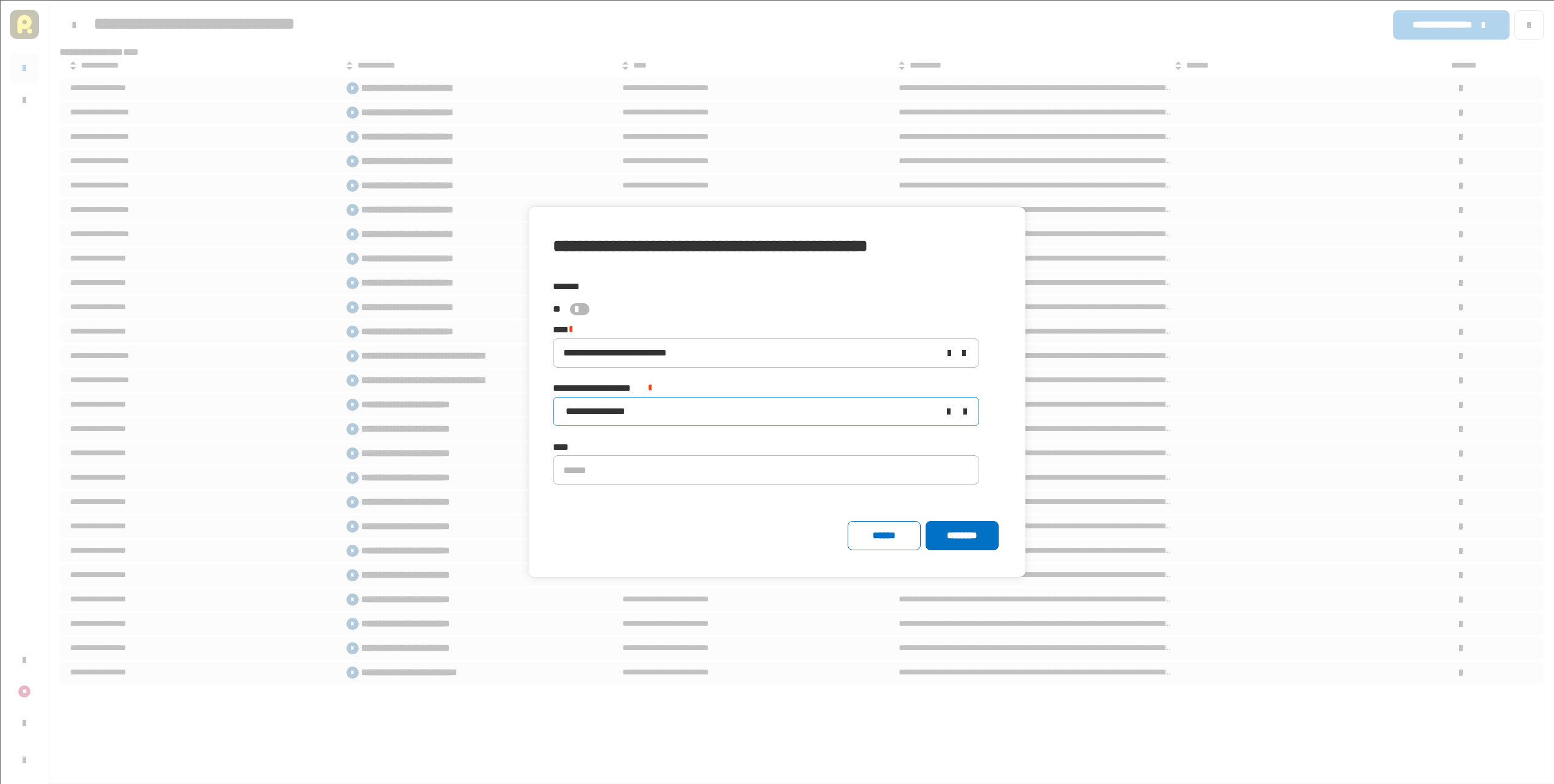 click on "**********" 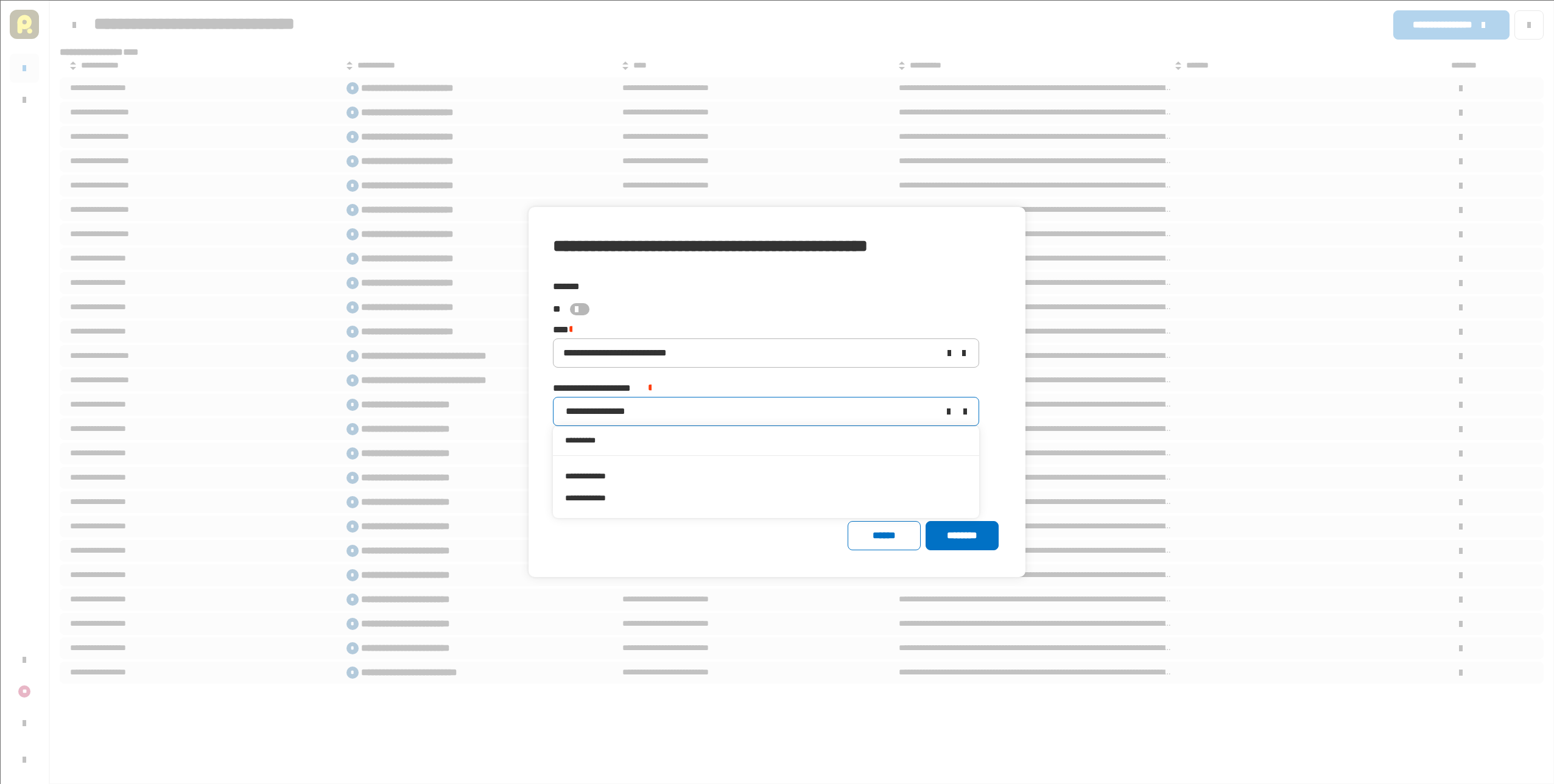 type on "**********" 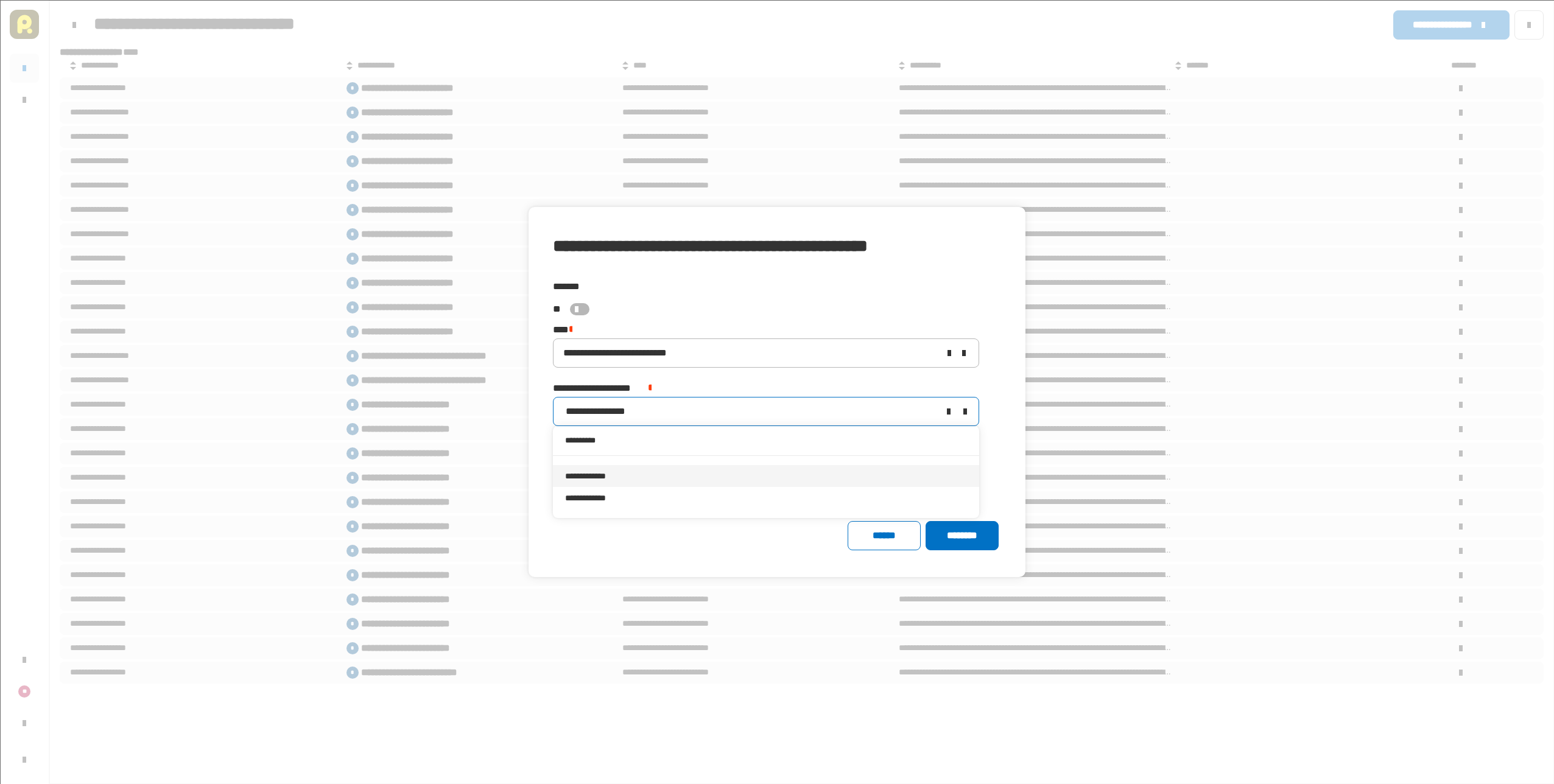click on "**********" at bounding box center (766, 476) 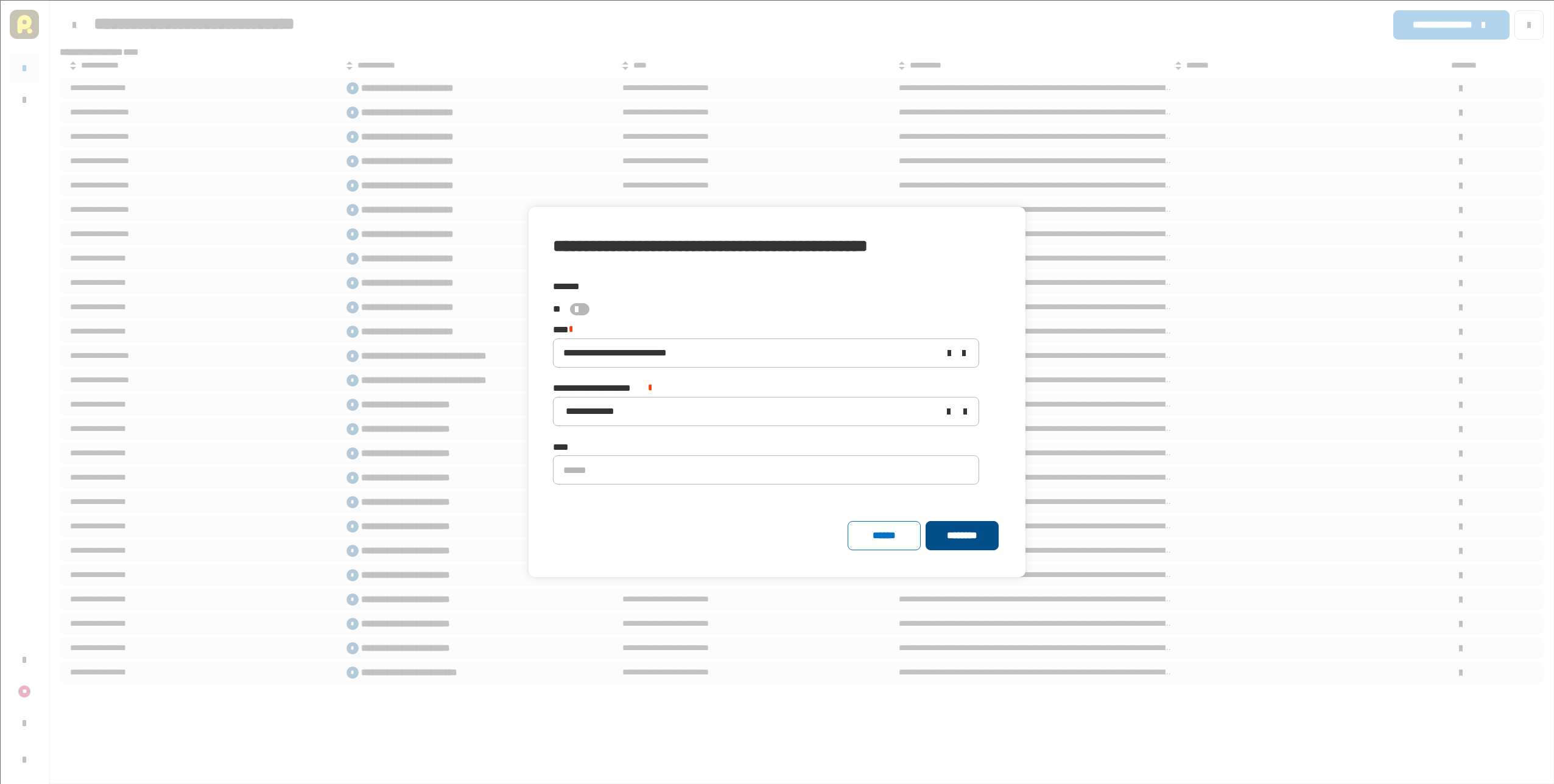 click on "********" 